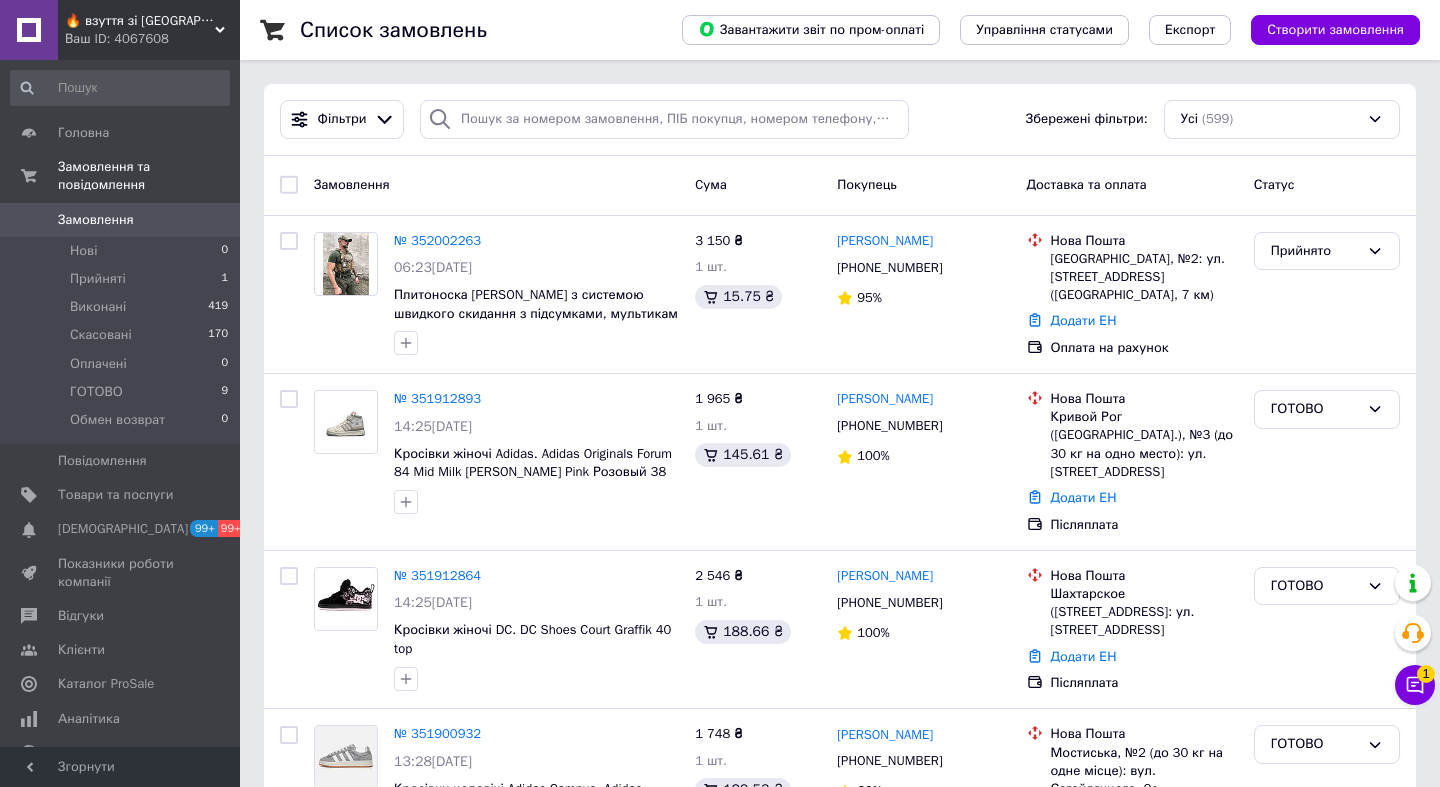 scroll, scrollTop: 0, scrollLeft: 0, axis: both 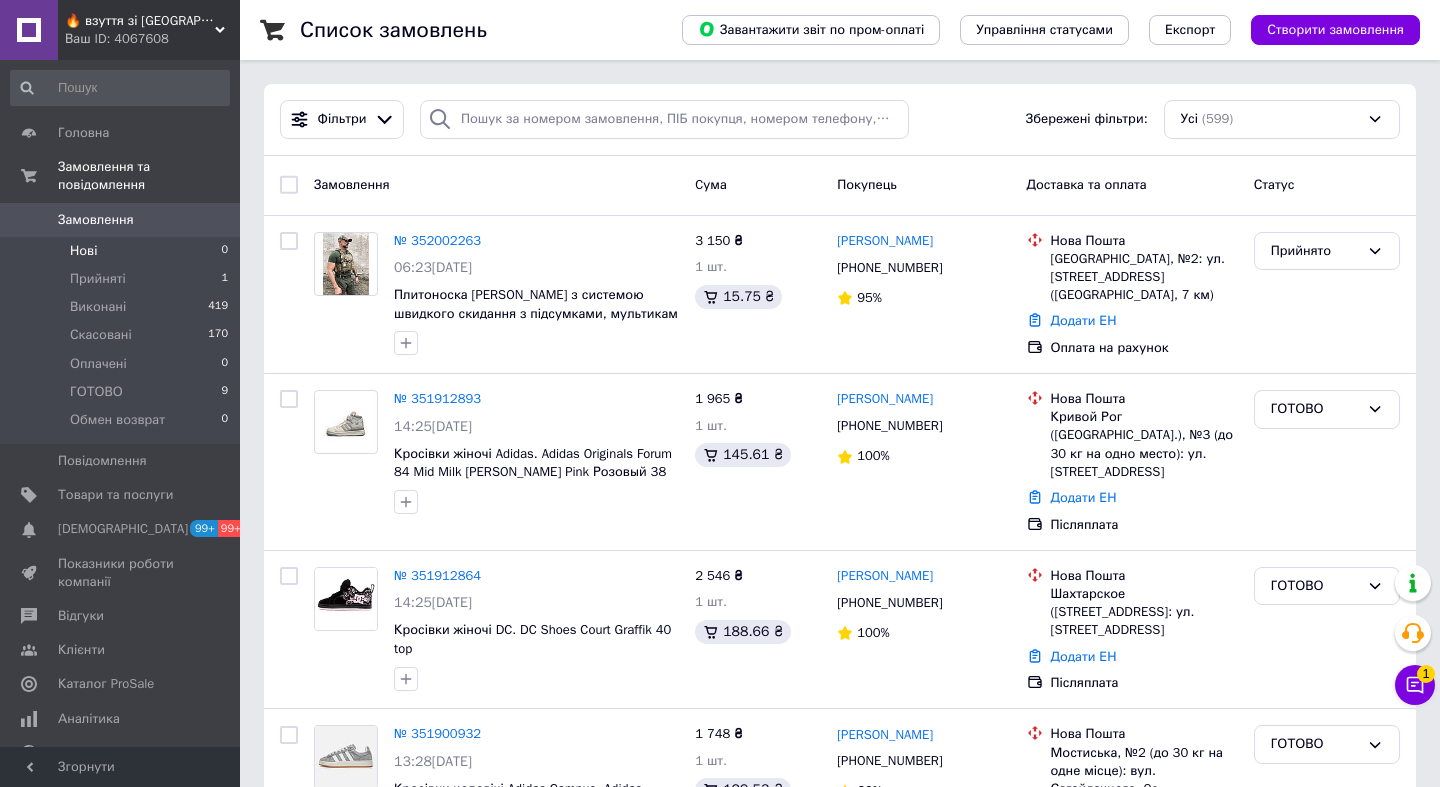 click on "Нові" at bounding box center (83, 251) 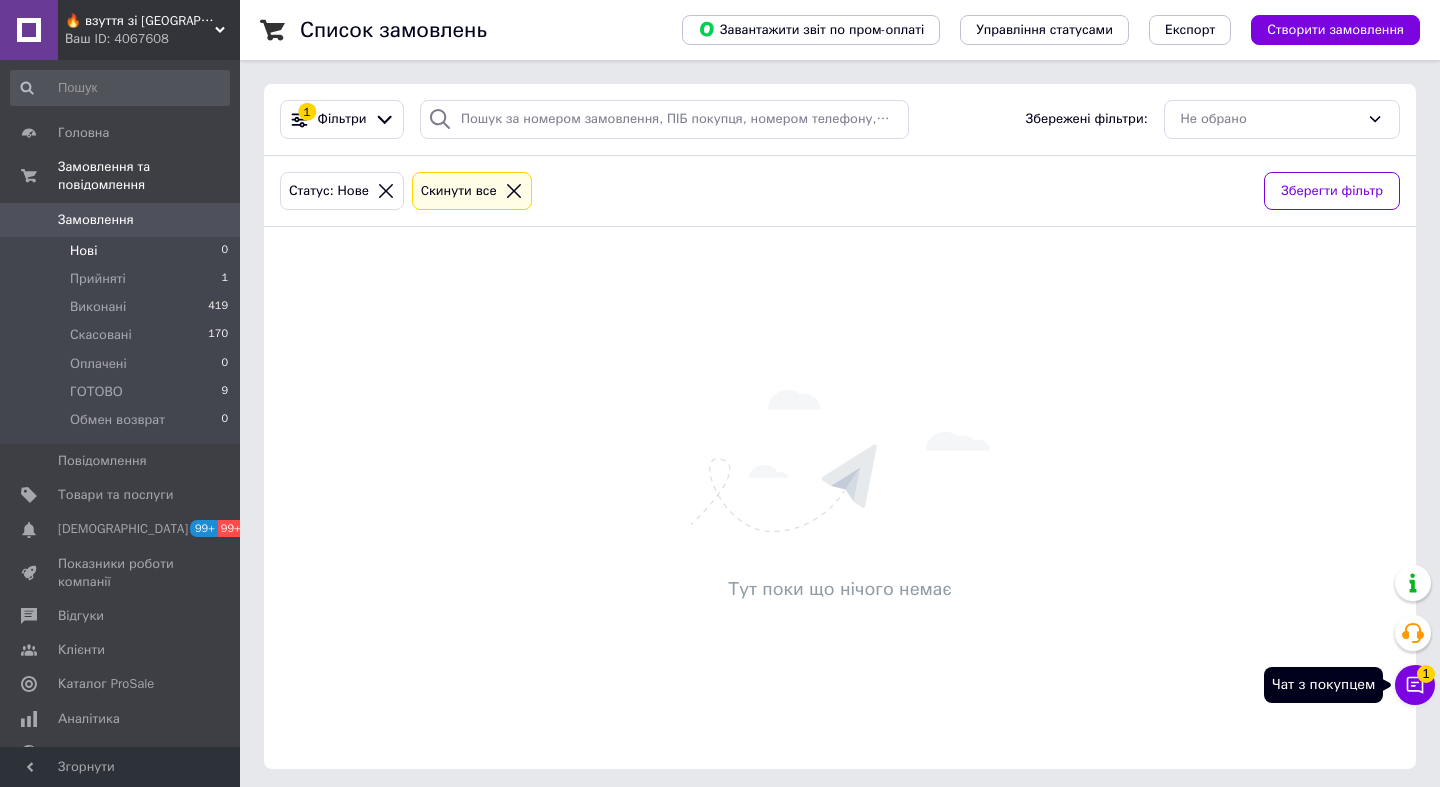 click 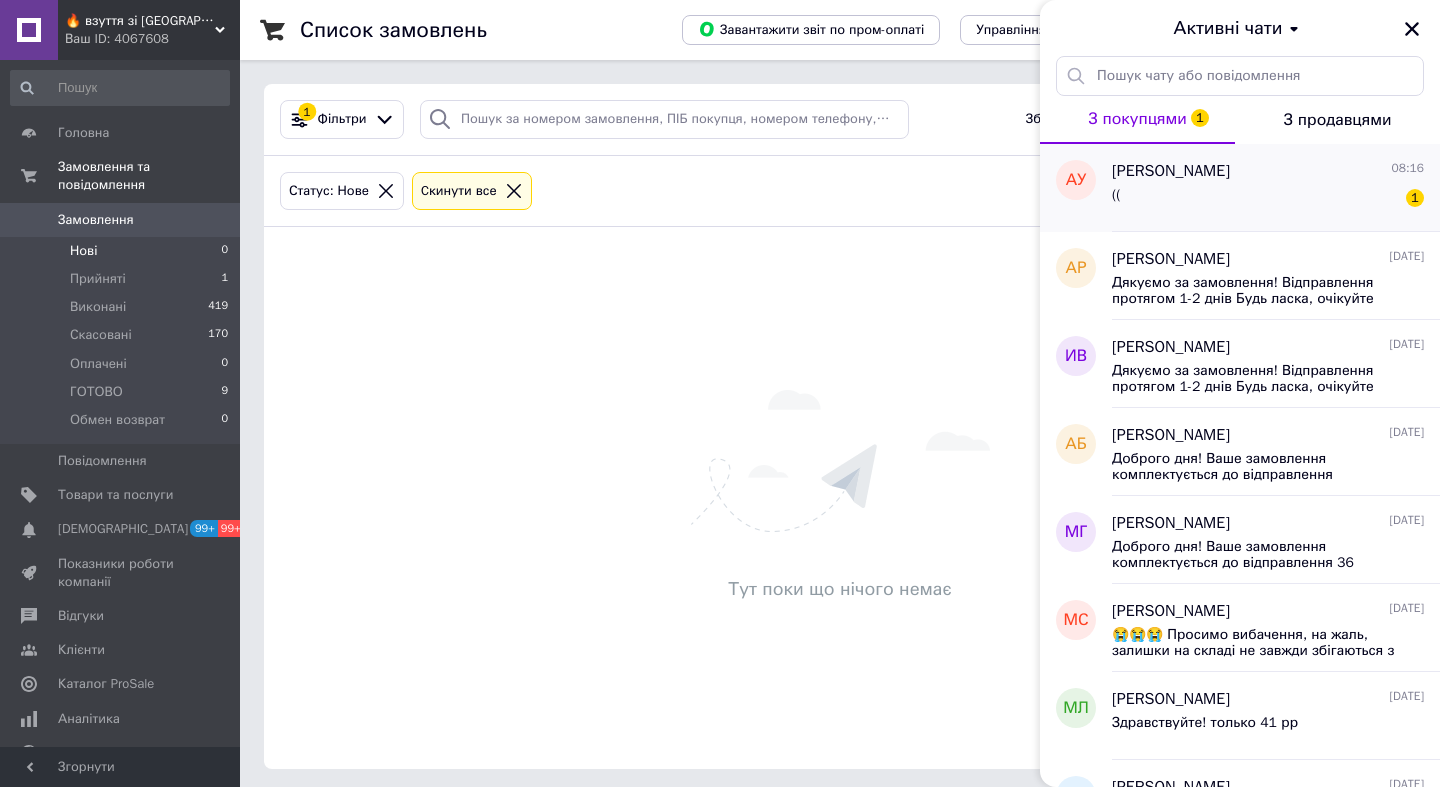 click on "(( 1" at bounding box center [1268, 199] 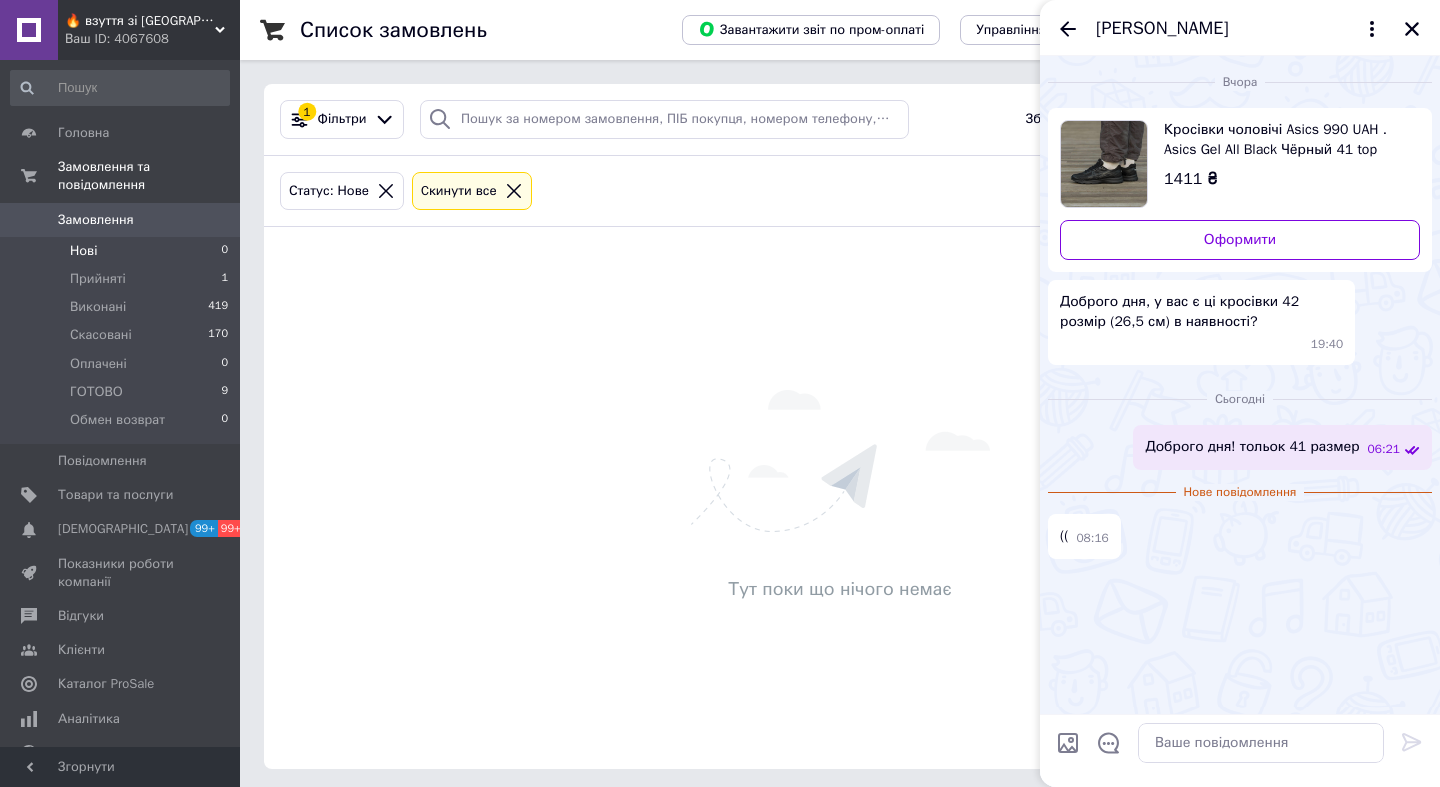 scroll, scrollTop: 6, scrollLeft: 0, axis: vertical 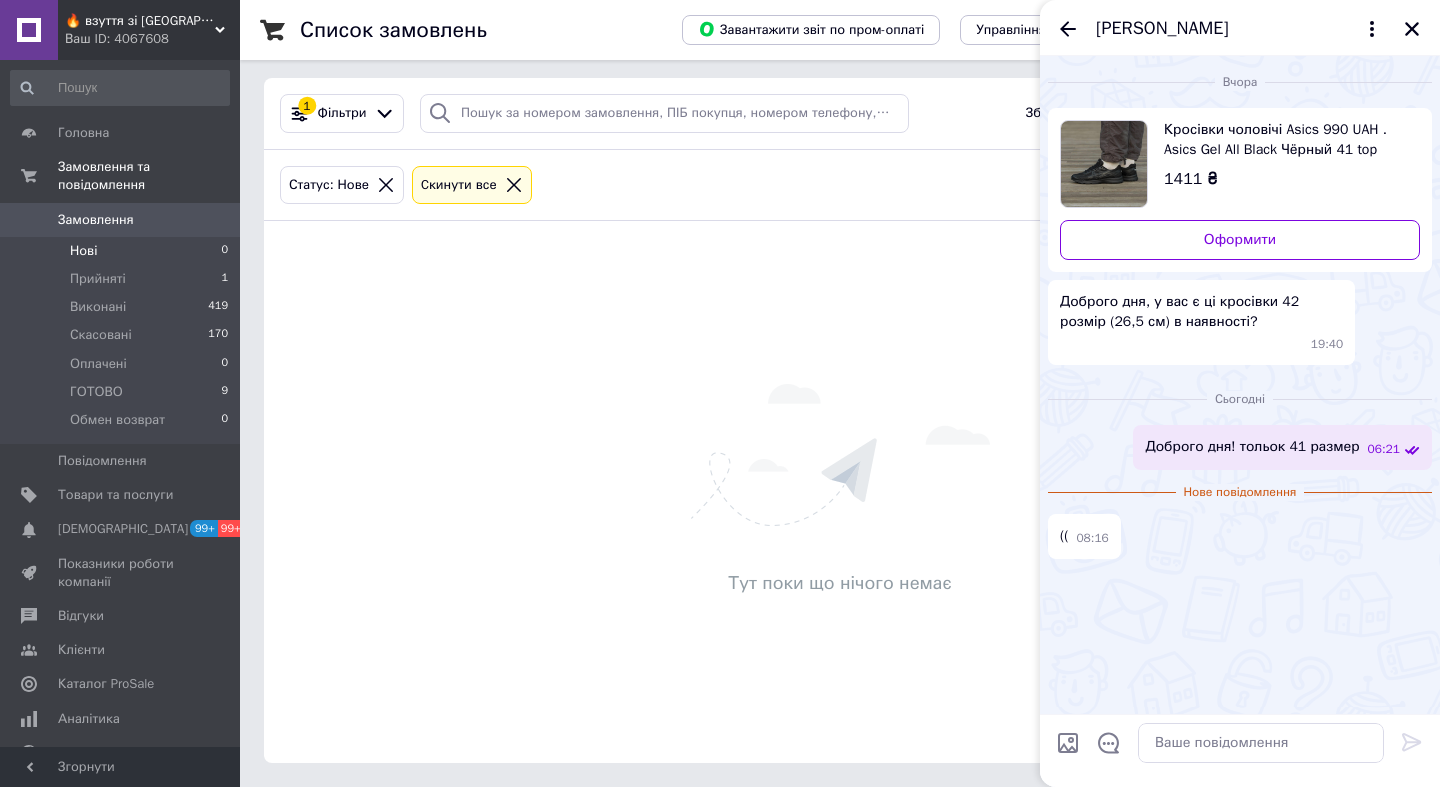 click on "Кросівки чоловічі Asics 990 UAH . Asics Gel All Black Чёрный 41 top" at bounding box center (1284, 140) 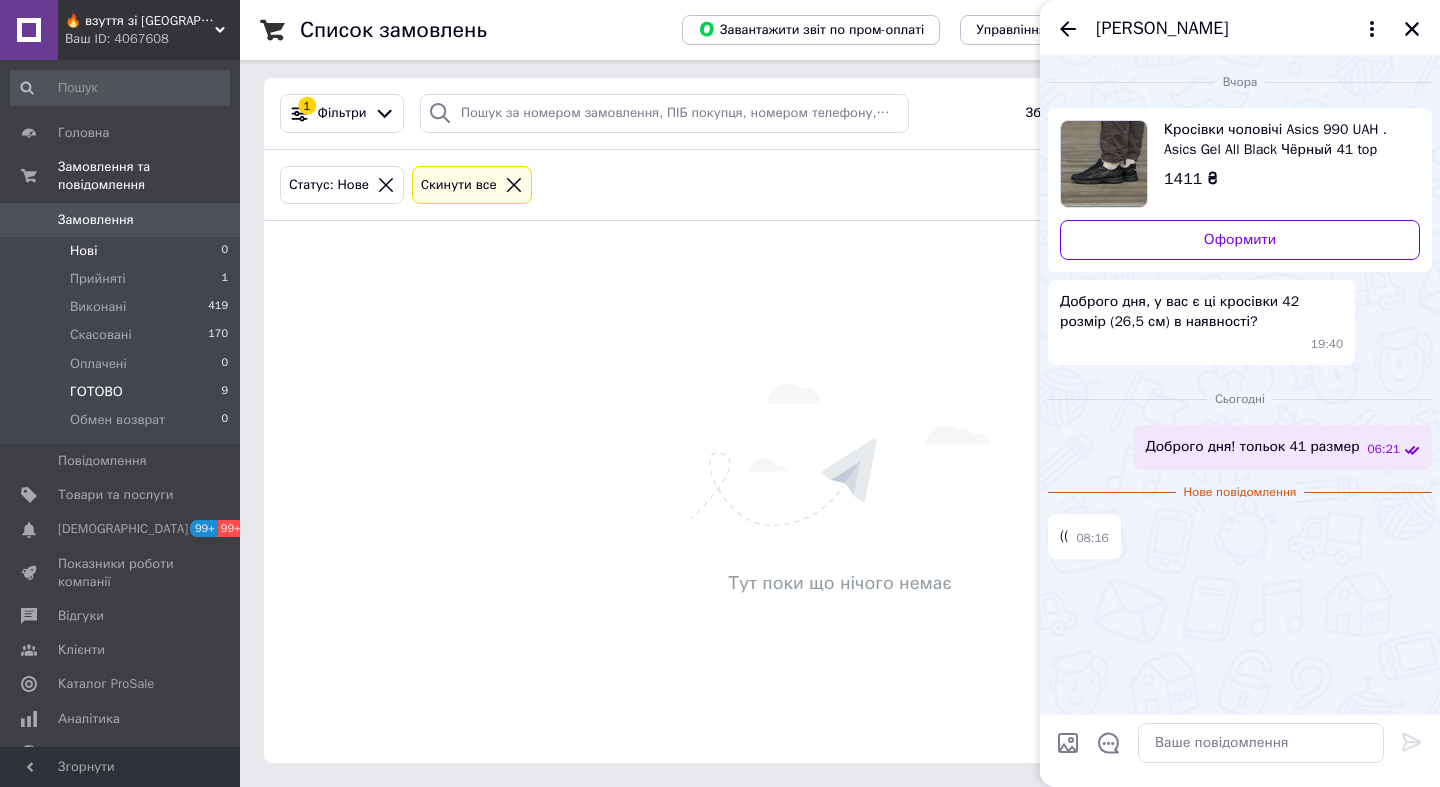 click on "ГОТОВО" at bounding box center (96, 392) 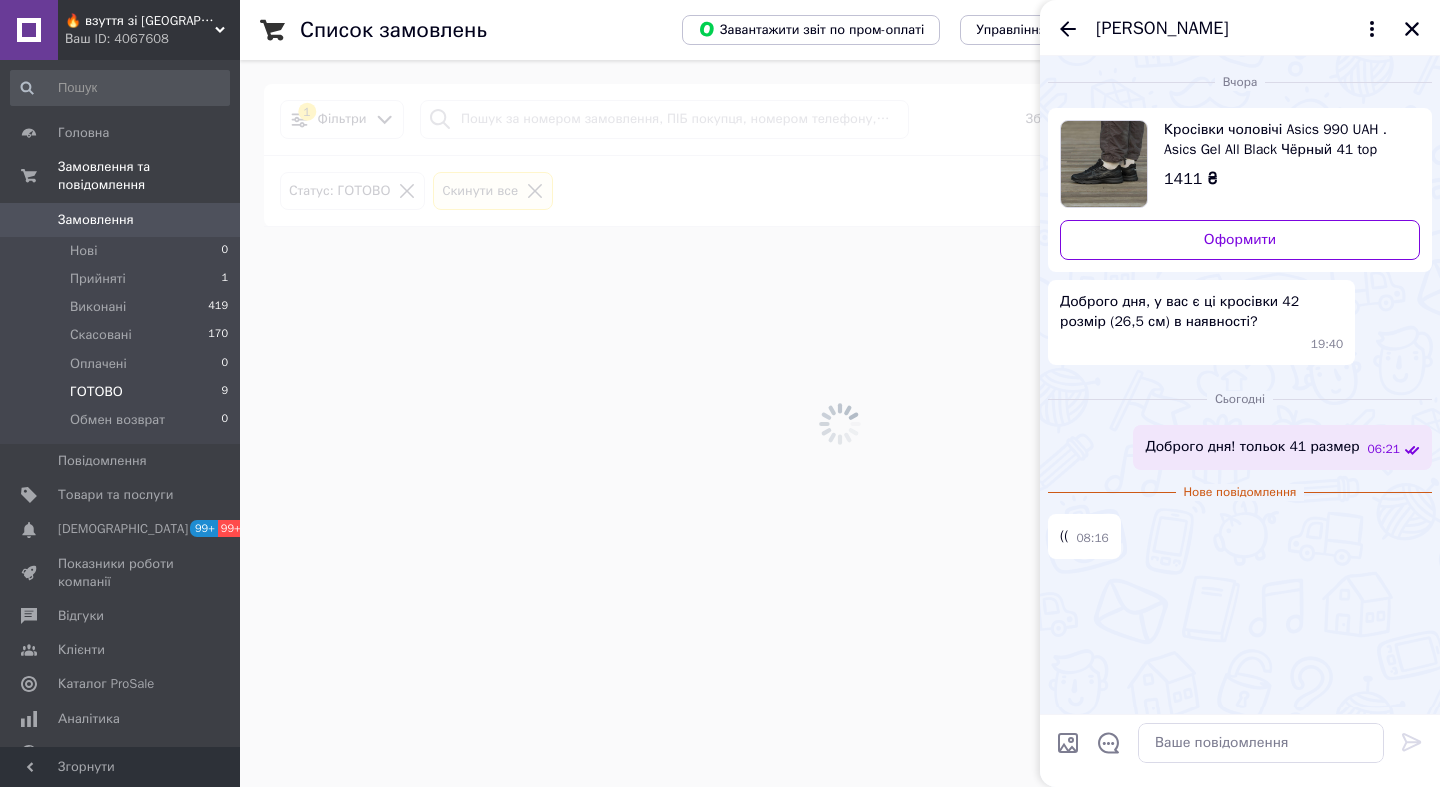 scroll, scrollTop: 0, scrollLeft: 0, axis: both 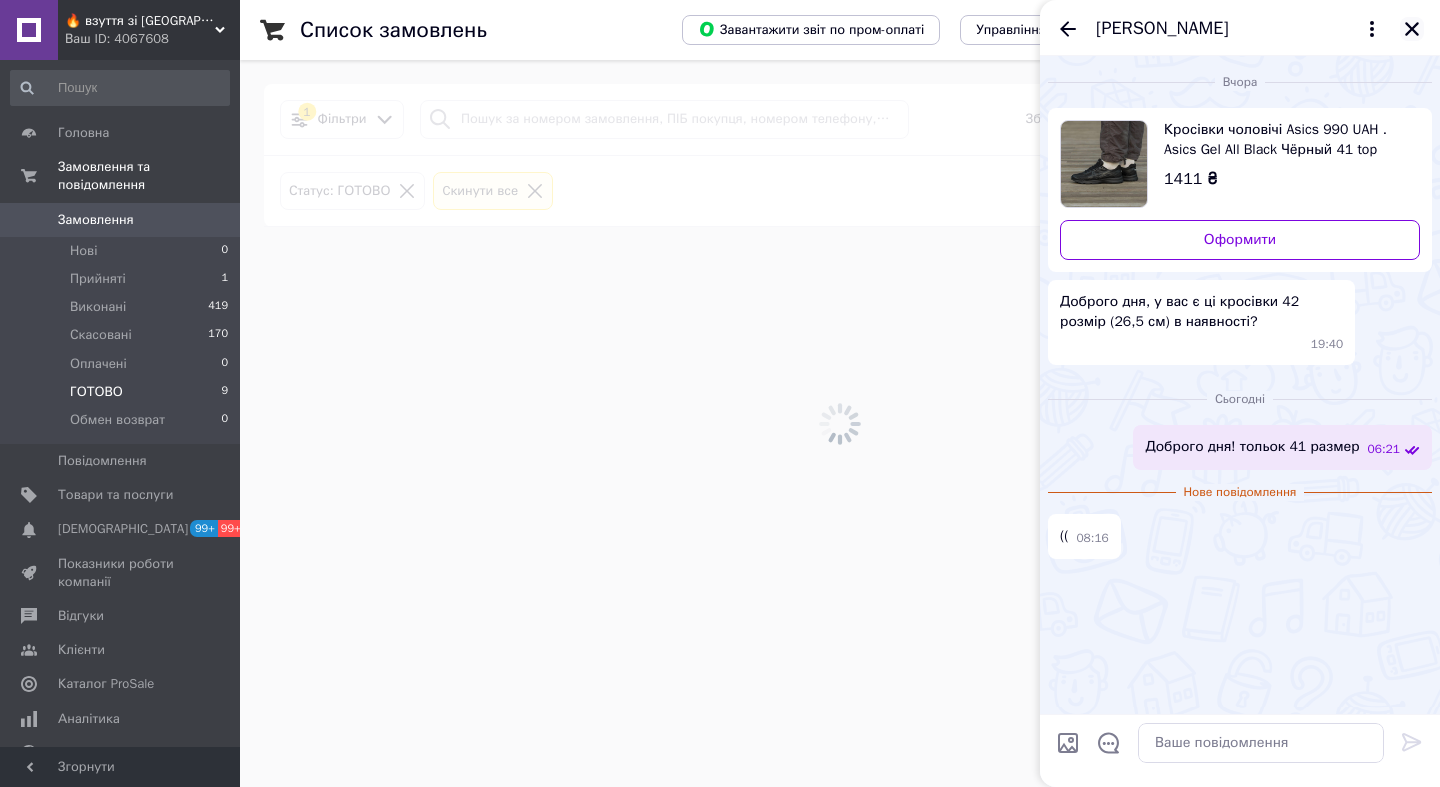 click 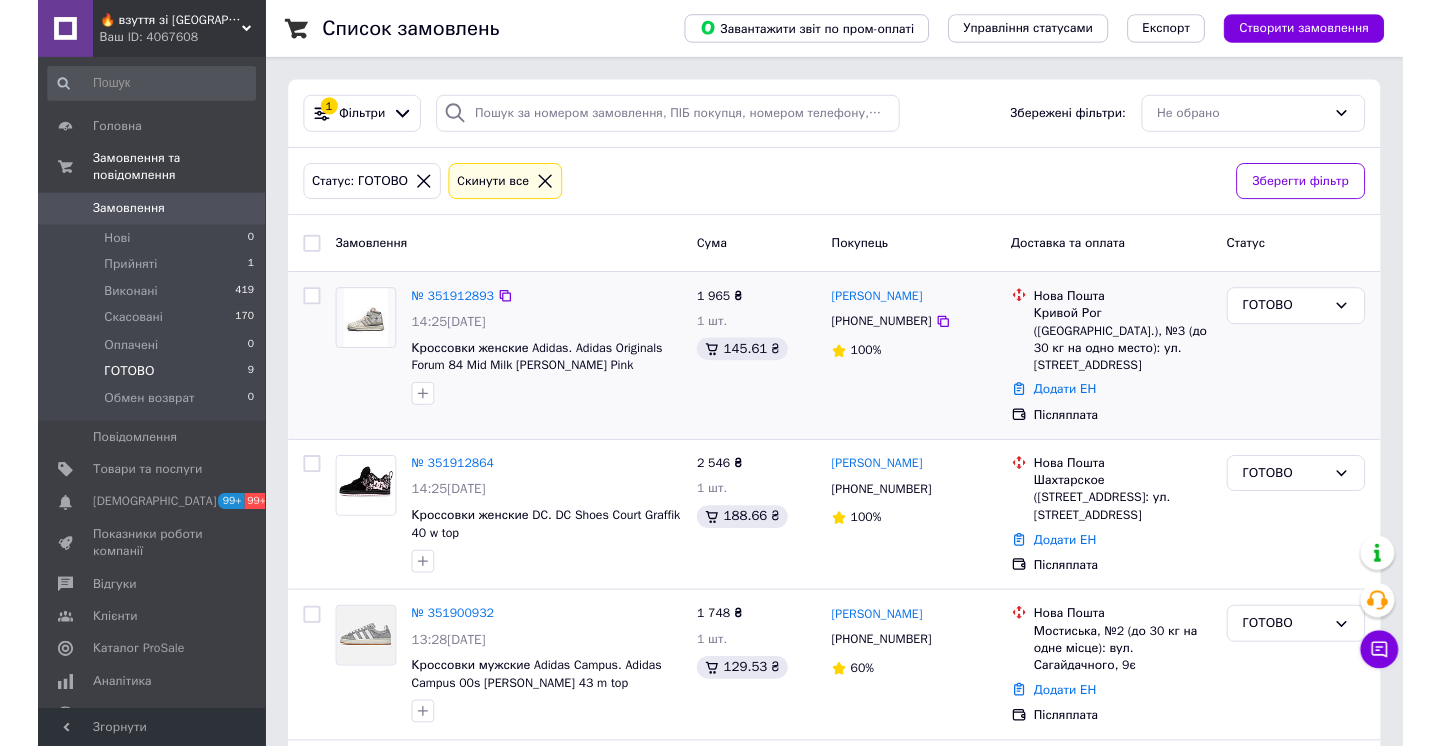 scroll, scrollTop: 1077, scrollLeft: 0, axis: vertical 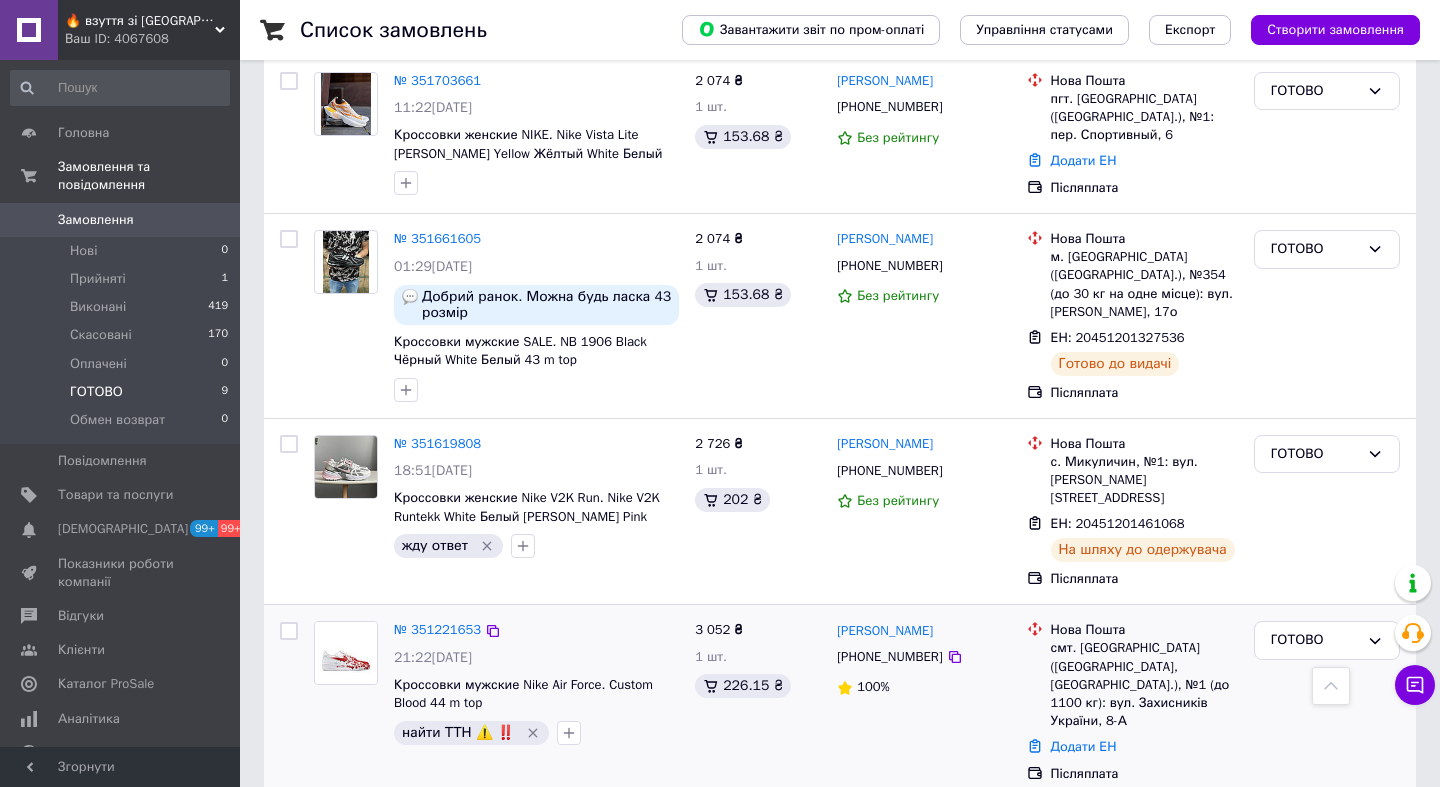 drag, startPoint x: 965, startPoint y: 618, endPoint x: 885, endPoint y: 625, distance: 80.305664 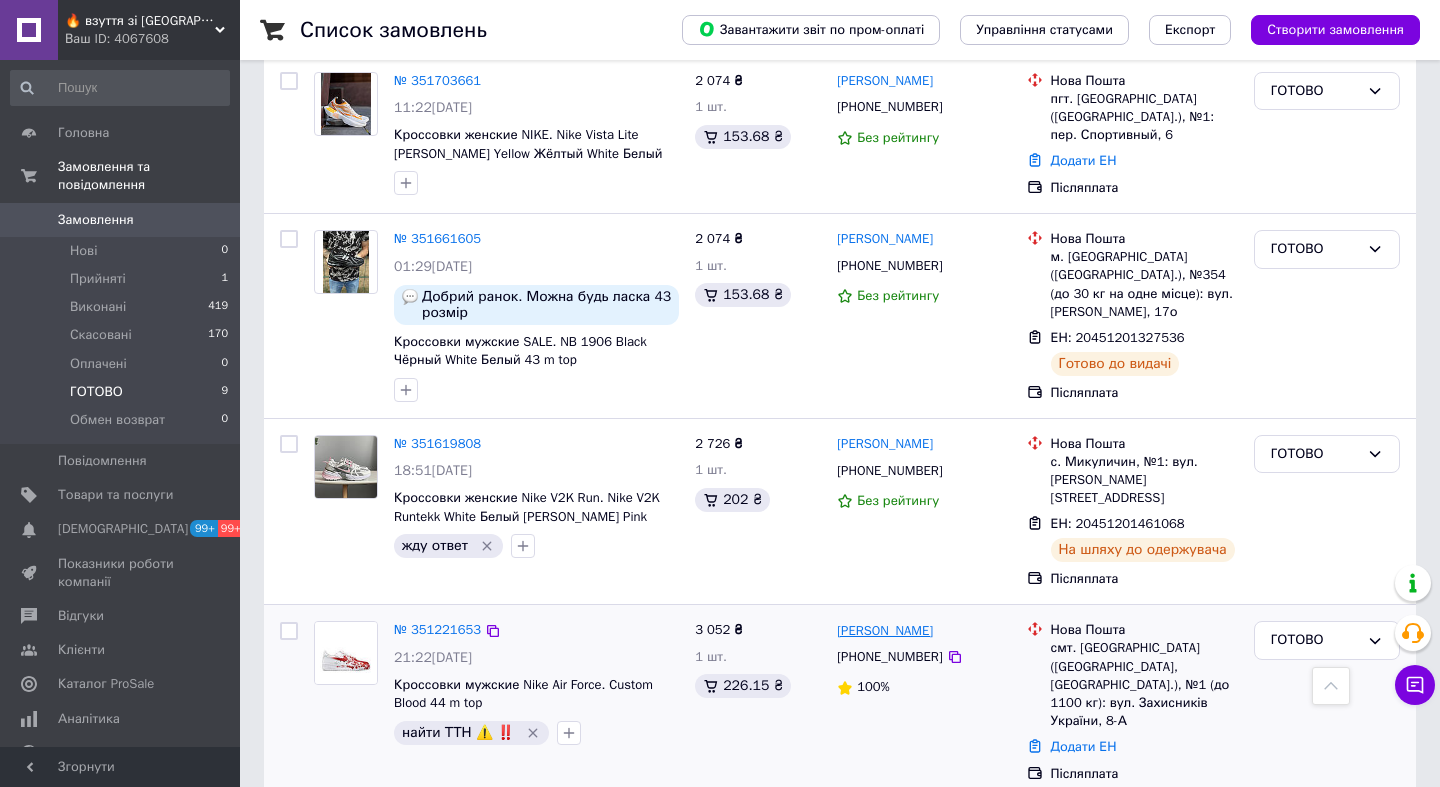 copy on "[PERSON_NAME]" 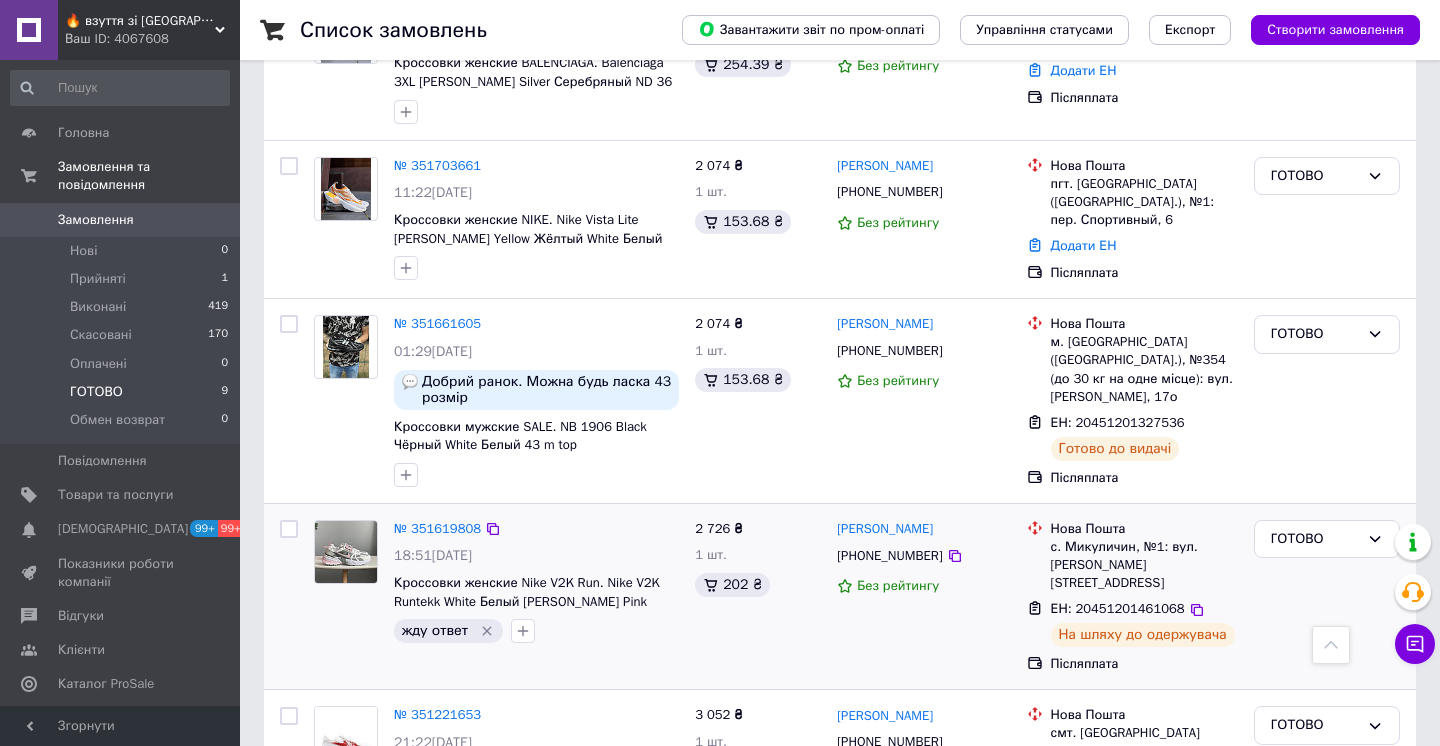 scroll, scrollTop: 956, scrollLeft: 0, axis: vertical 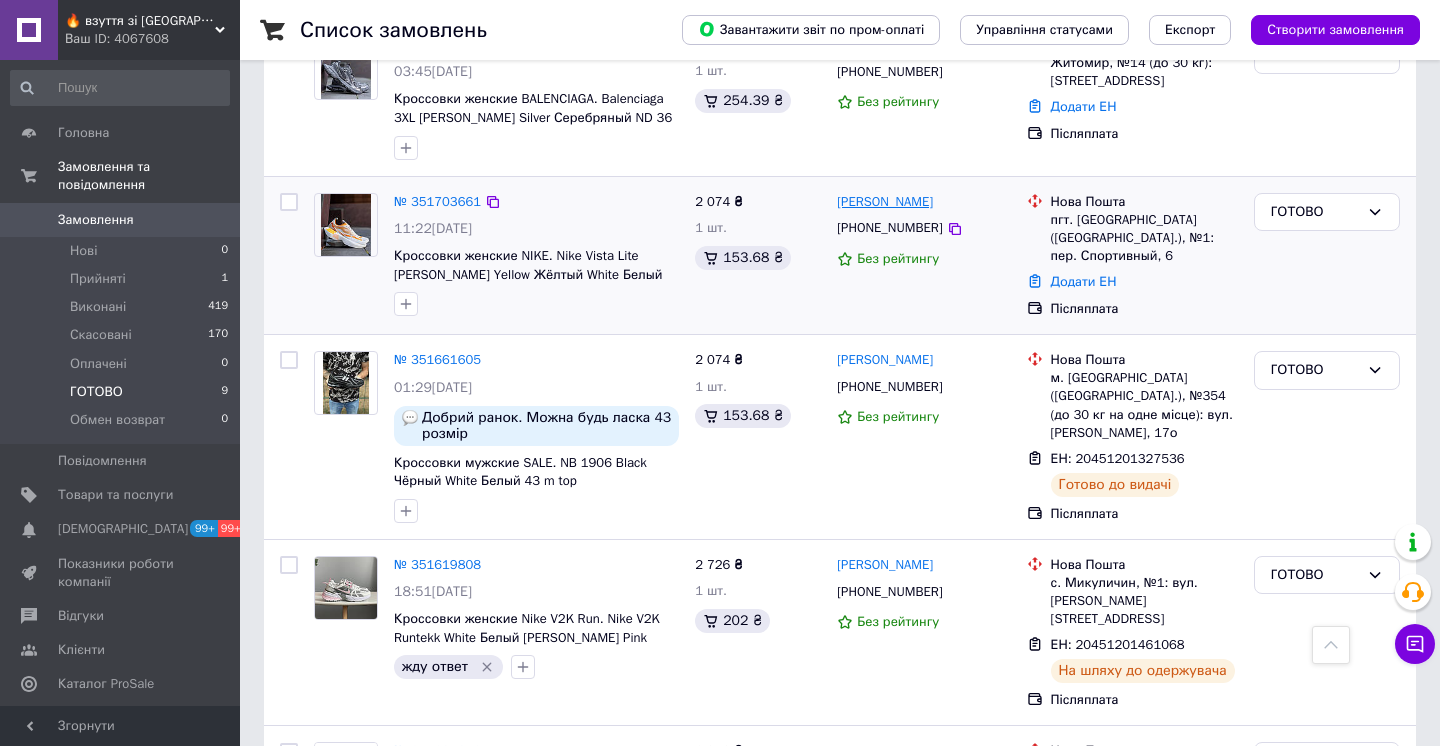 copy on "Капуста" 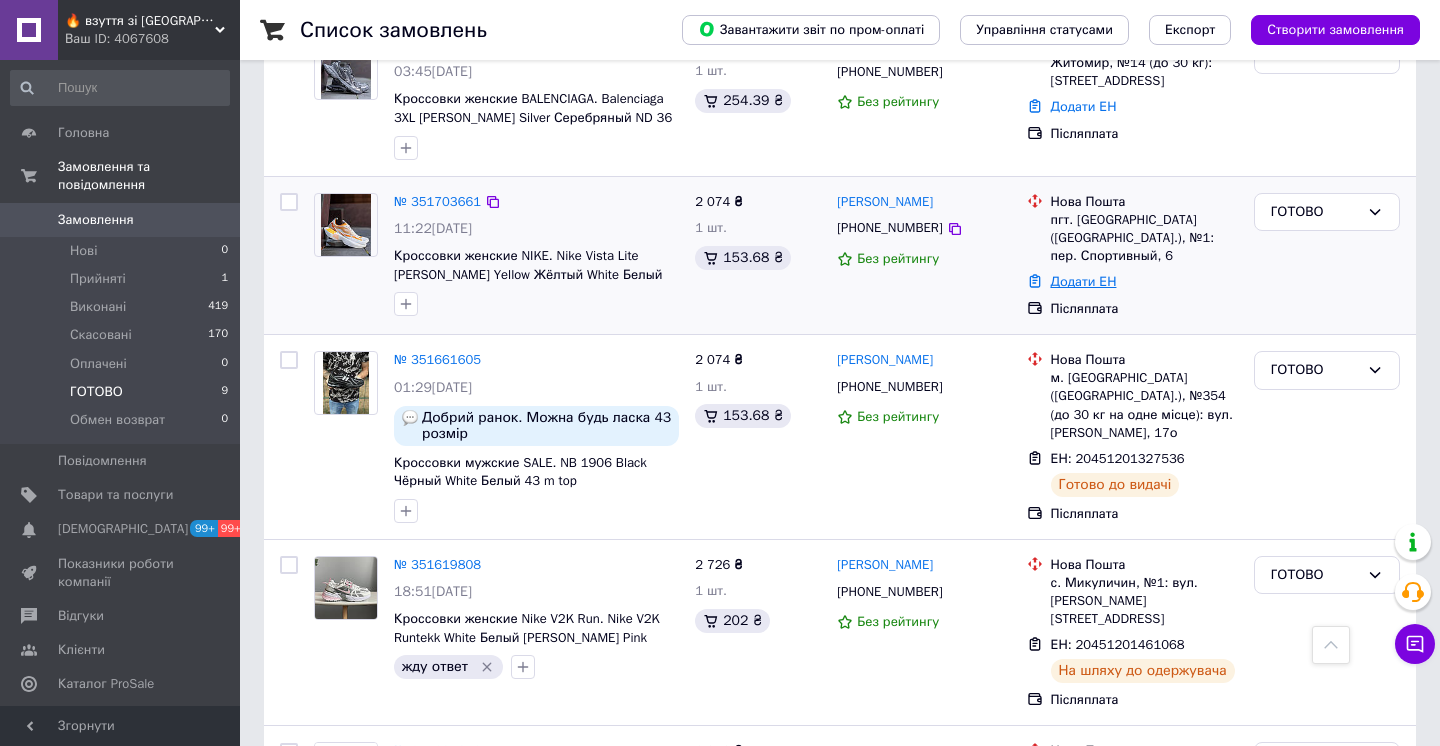 click on "Додати ЕН" at bounding box center (1084, 281) 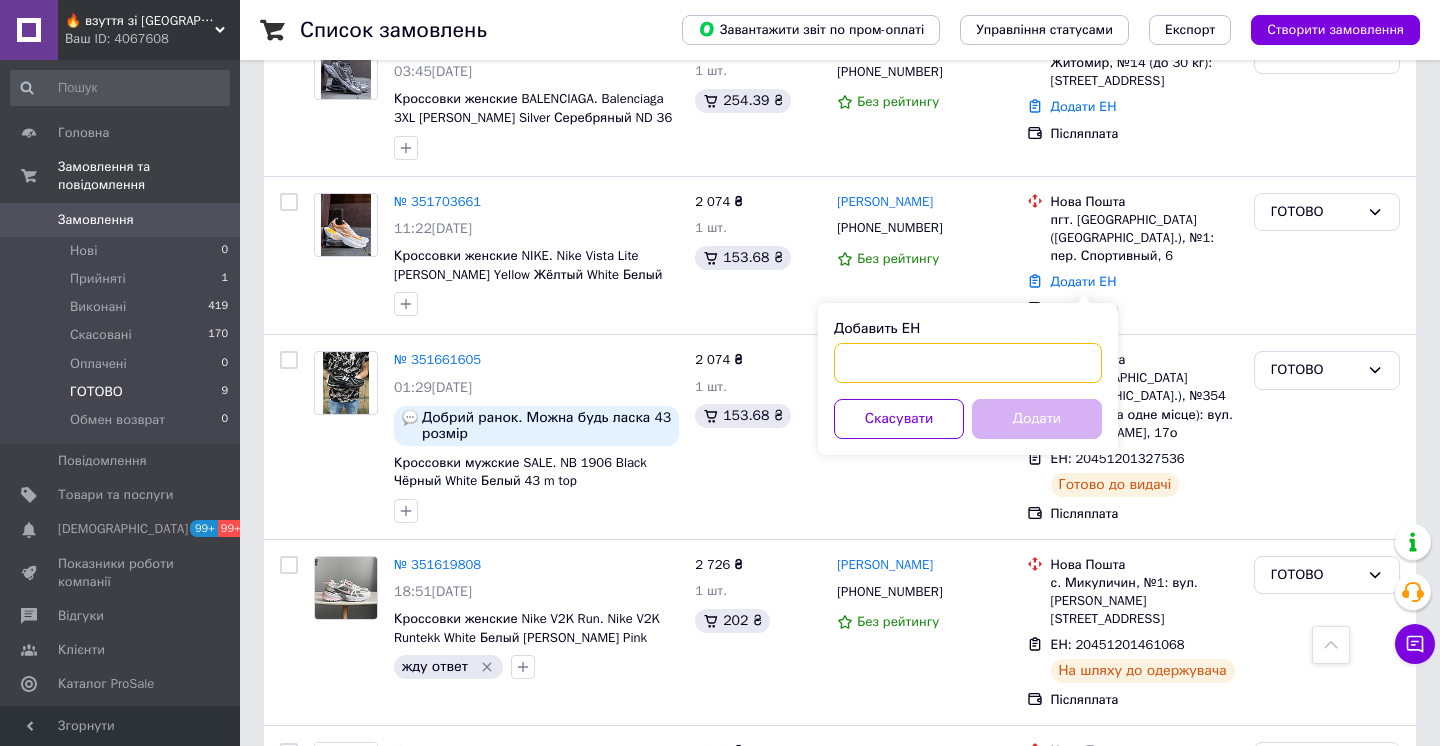 click on "Добавить ЕН" at bounding box center (968, 363) 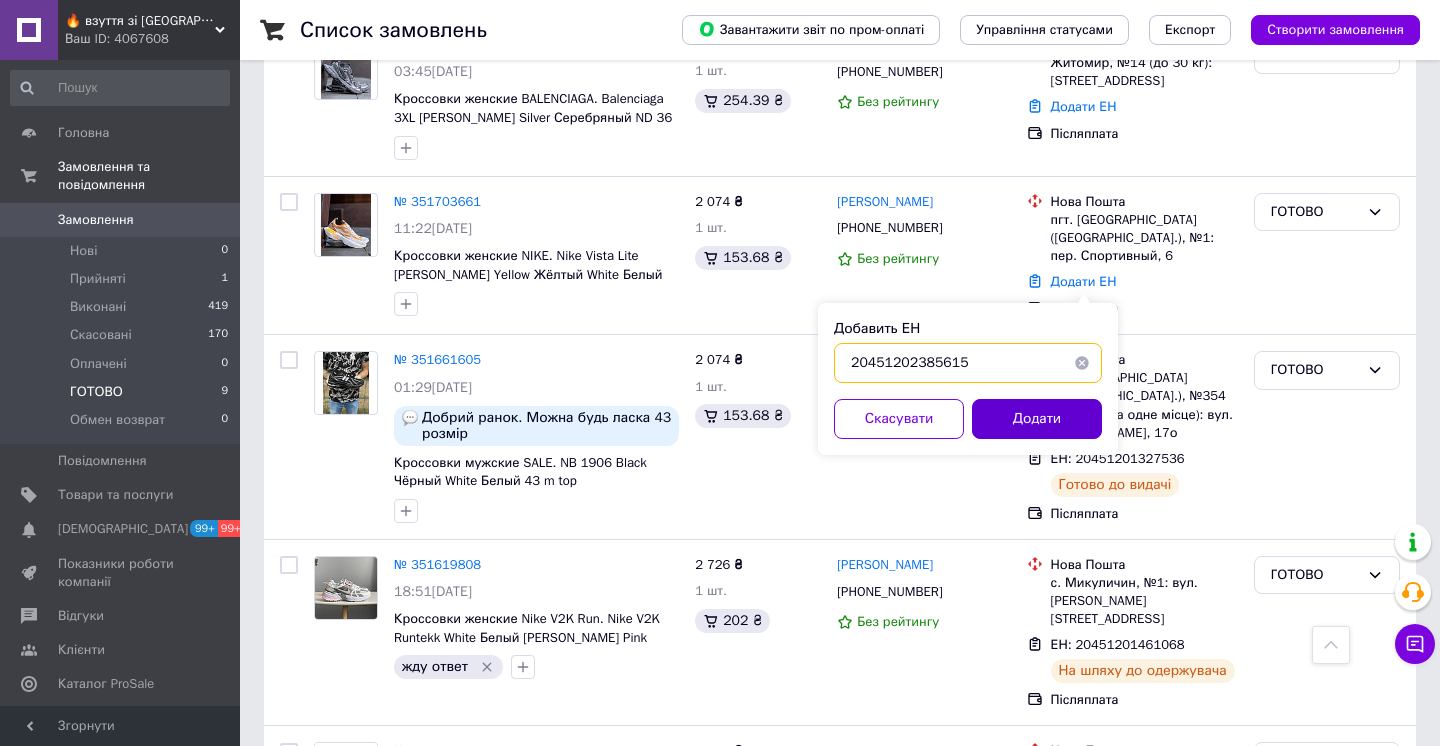 type on "20451202385615" 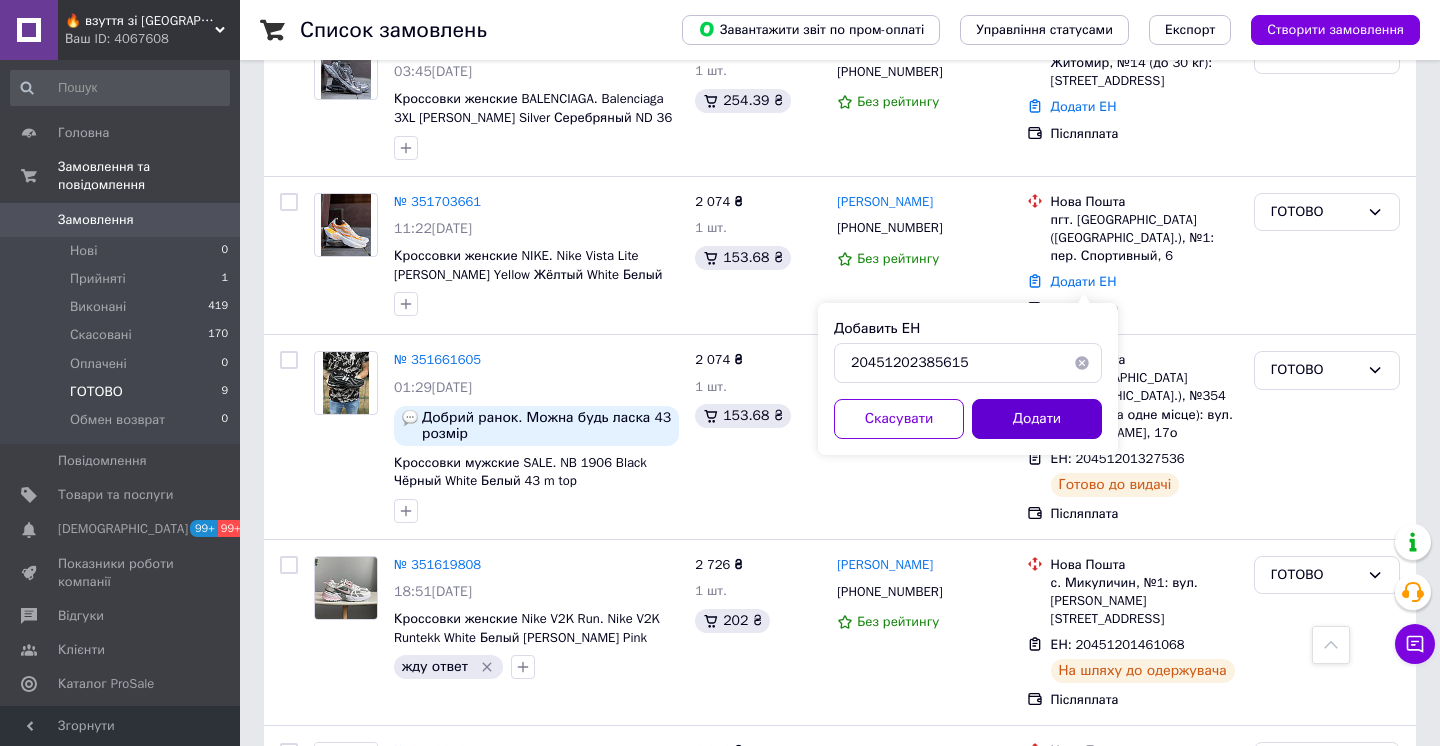 click on "Додати" at bounding box center (1037, 419) 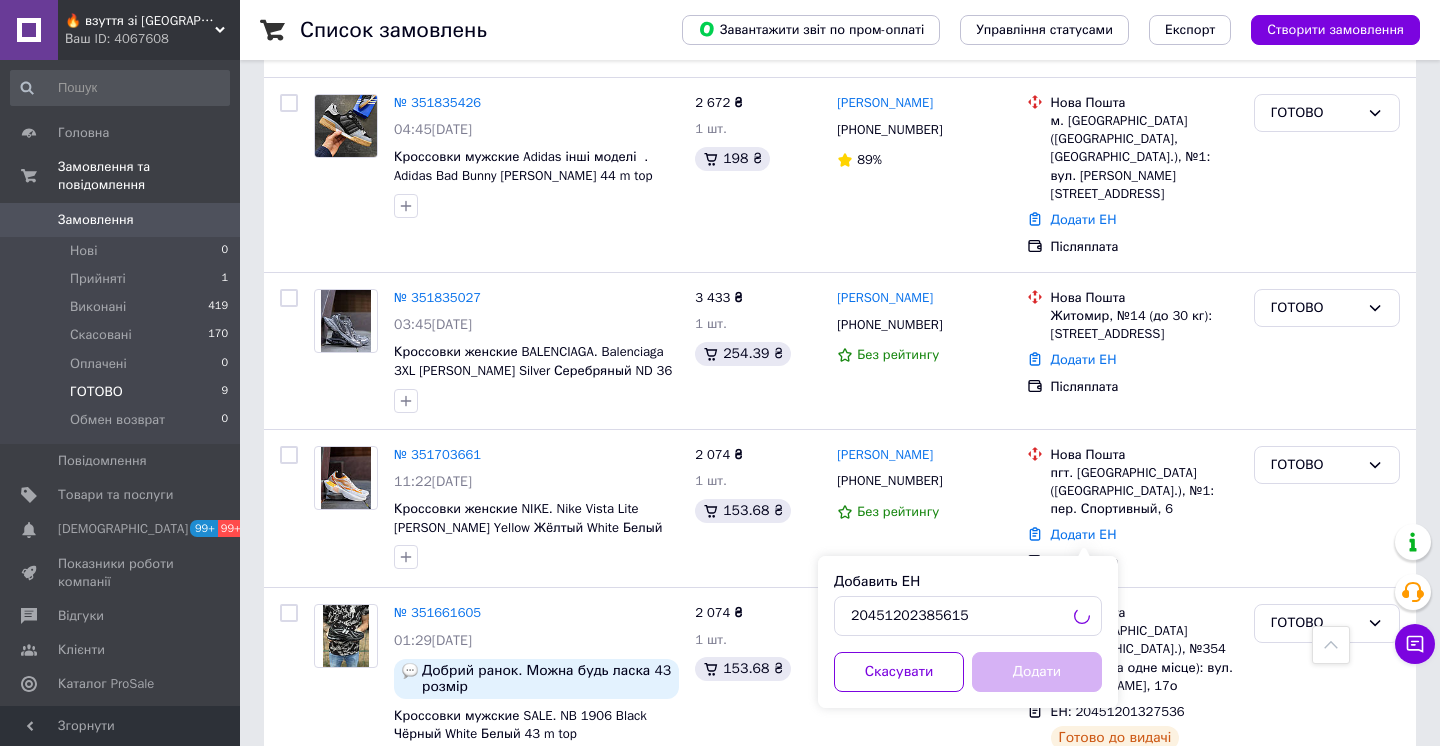 scroll, scrollTop: 679, scrollLeft: 0, axis: vertical 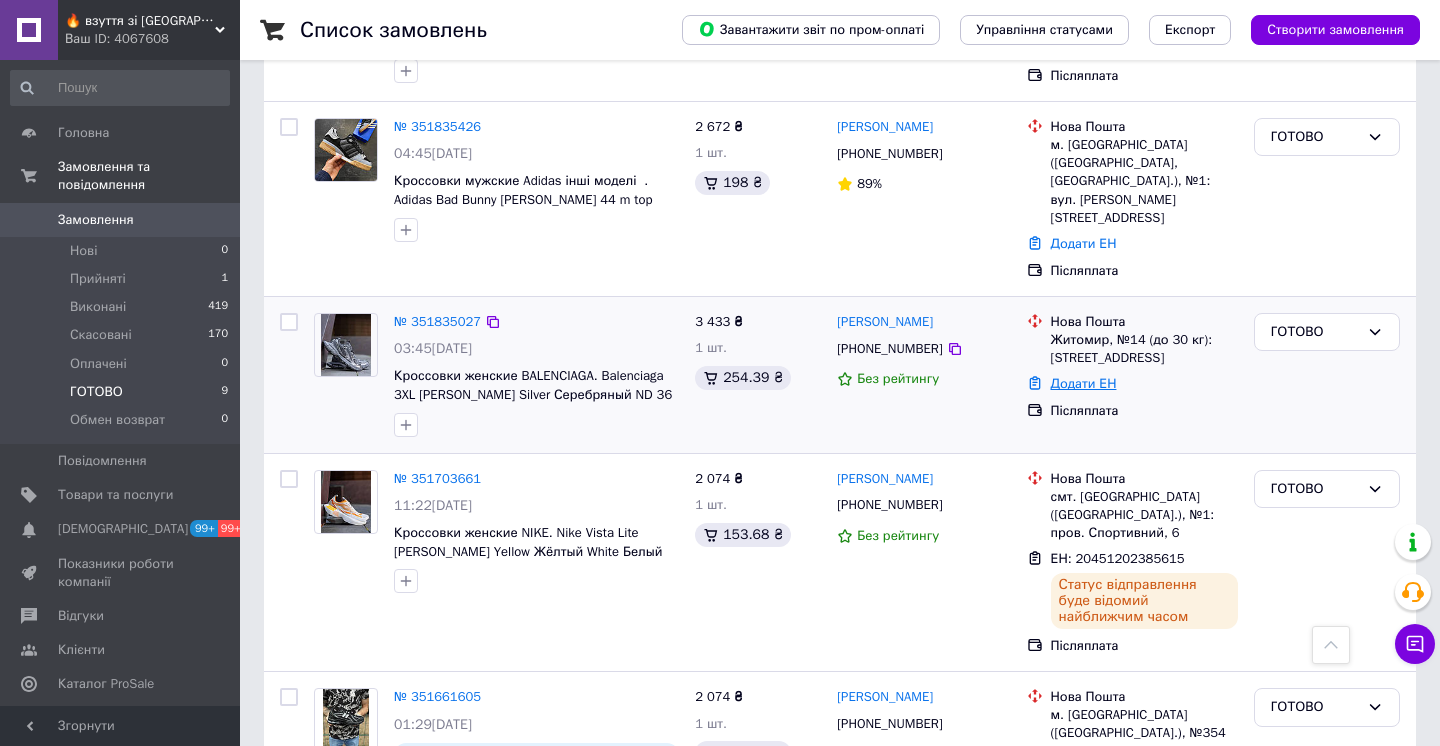 click on "Додати ЕН" at bounding box center (1084, 383) 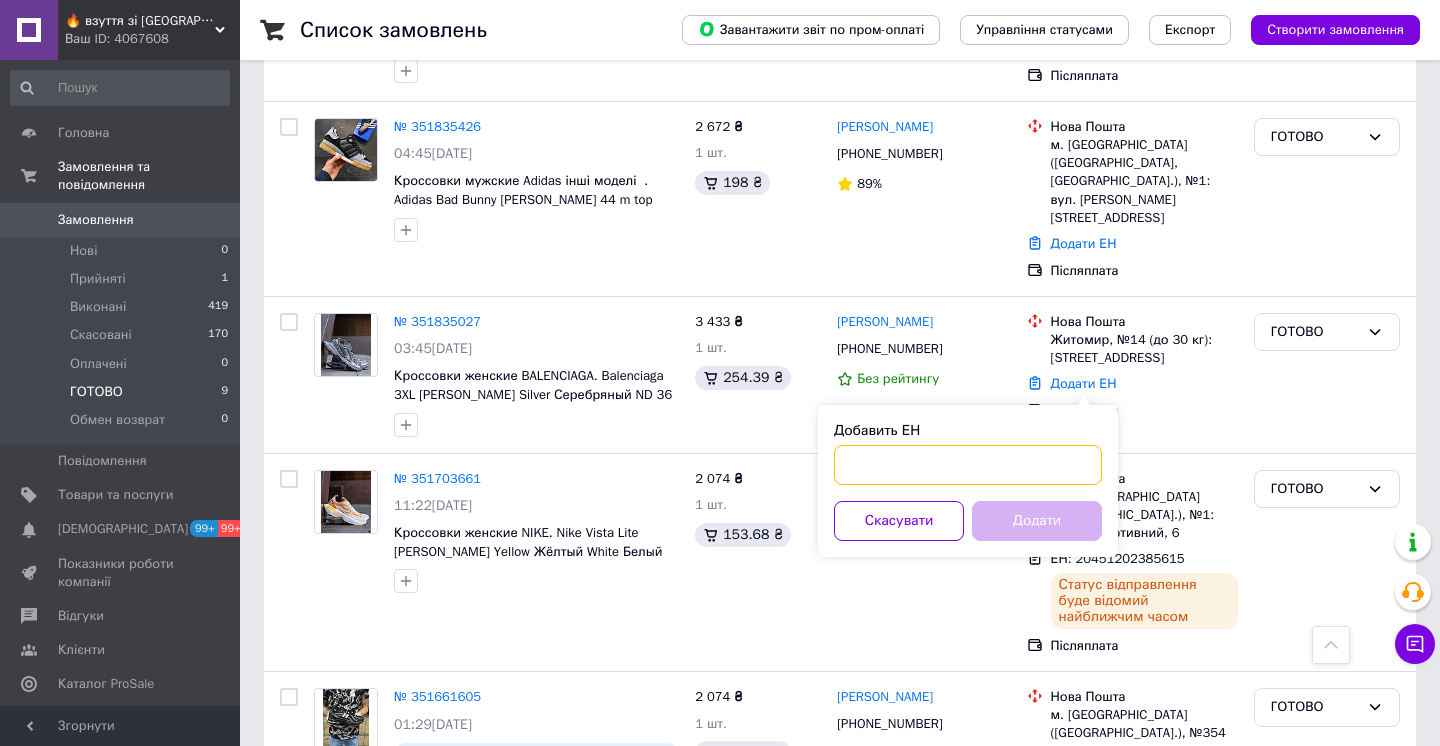 click on "Добавить ЕН" at bounding box center [968, 465] 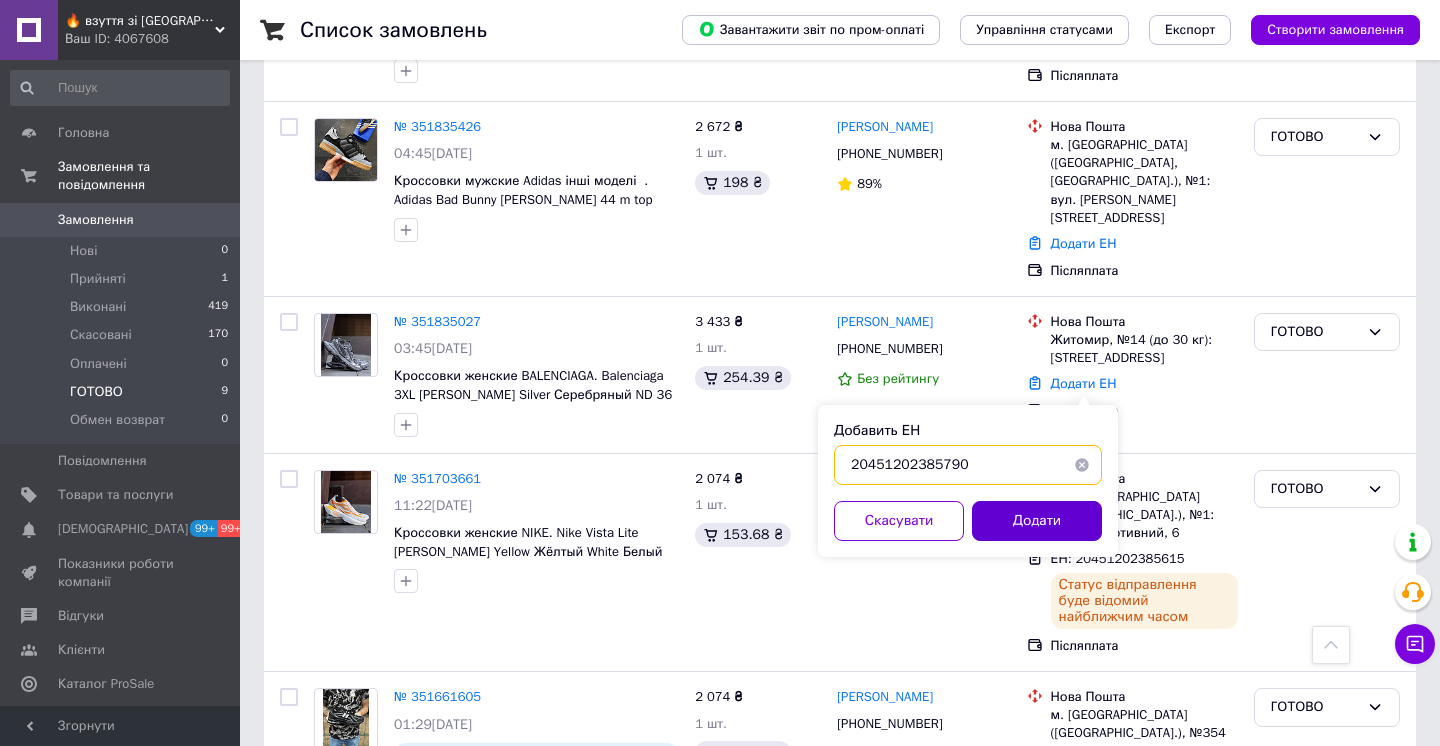 type on "20451202385790" 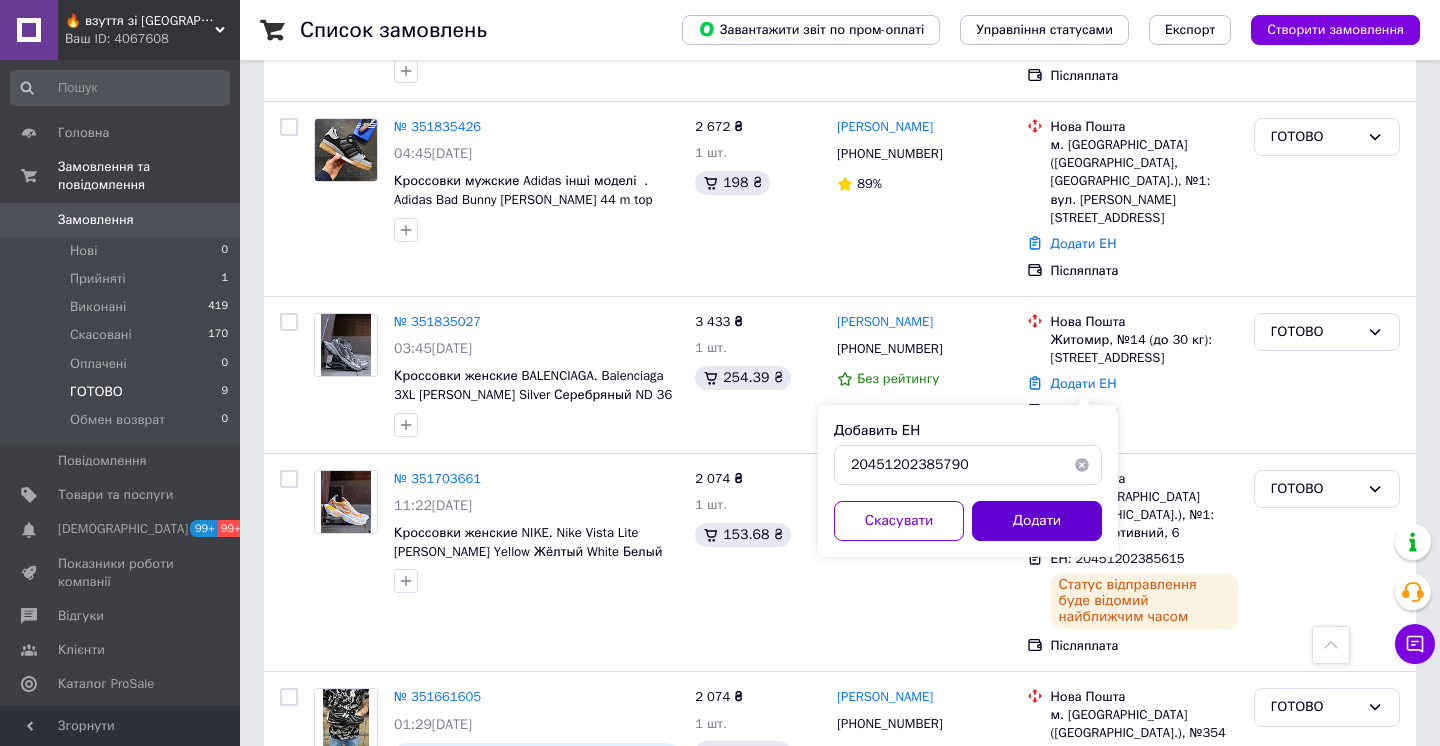click on "Додати" at bounding box center (1037, 521) 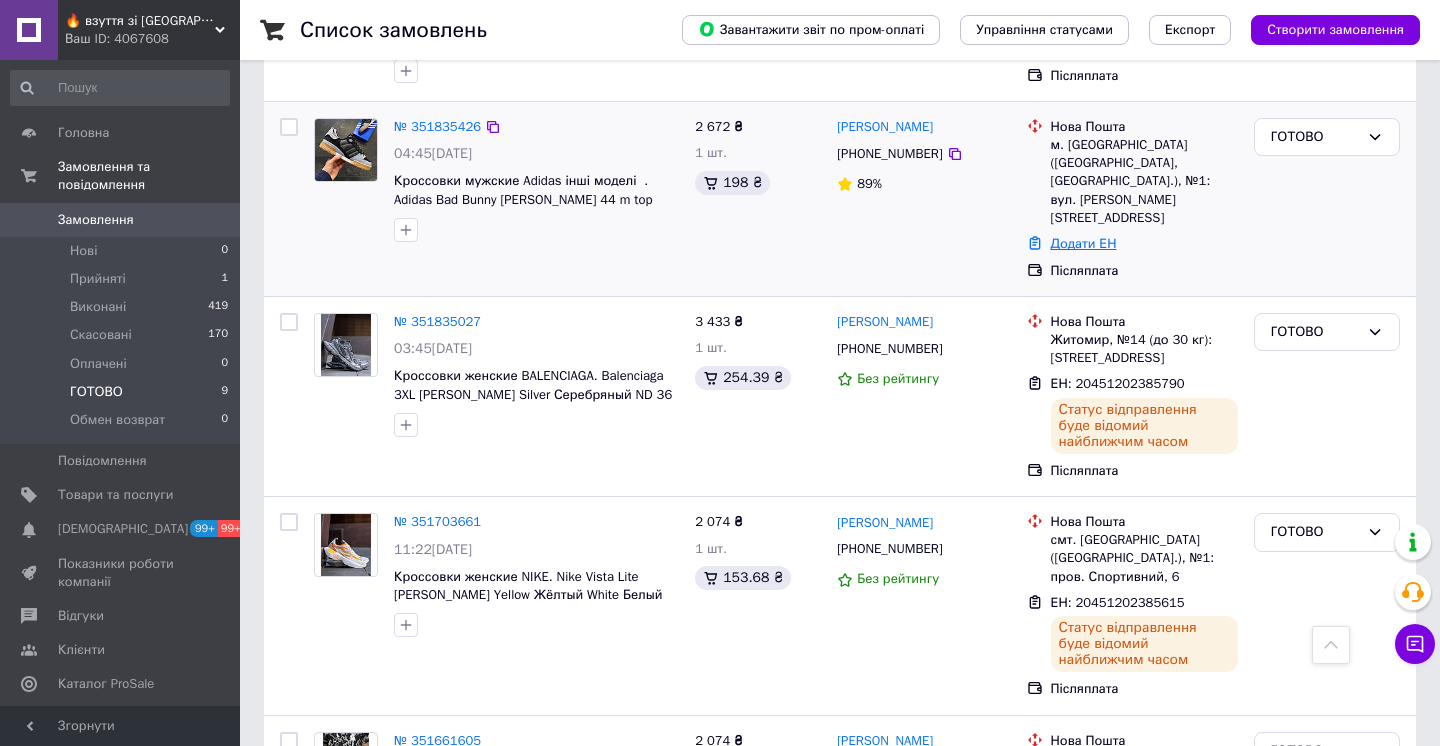 click on "Додати ЕН" at bounding box center [1084, 243] 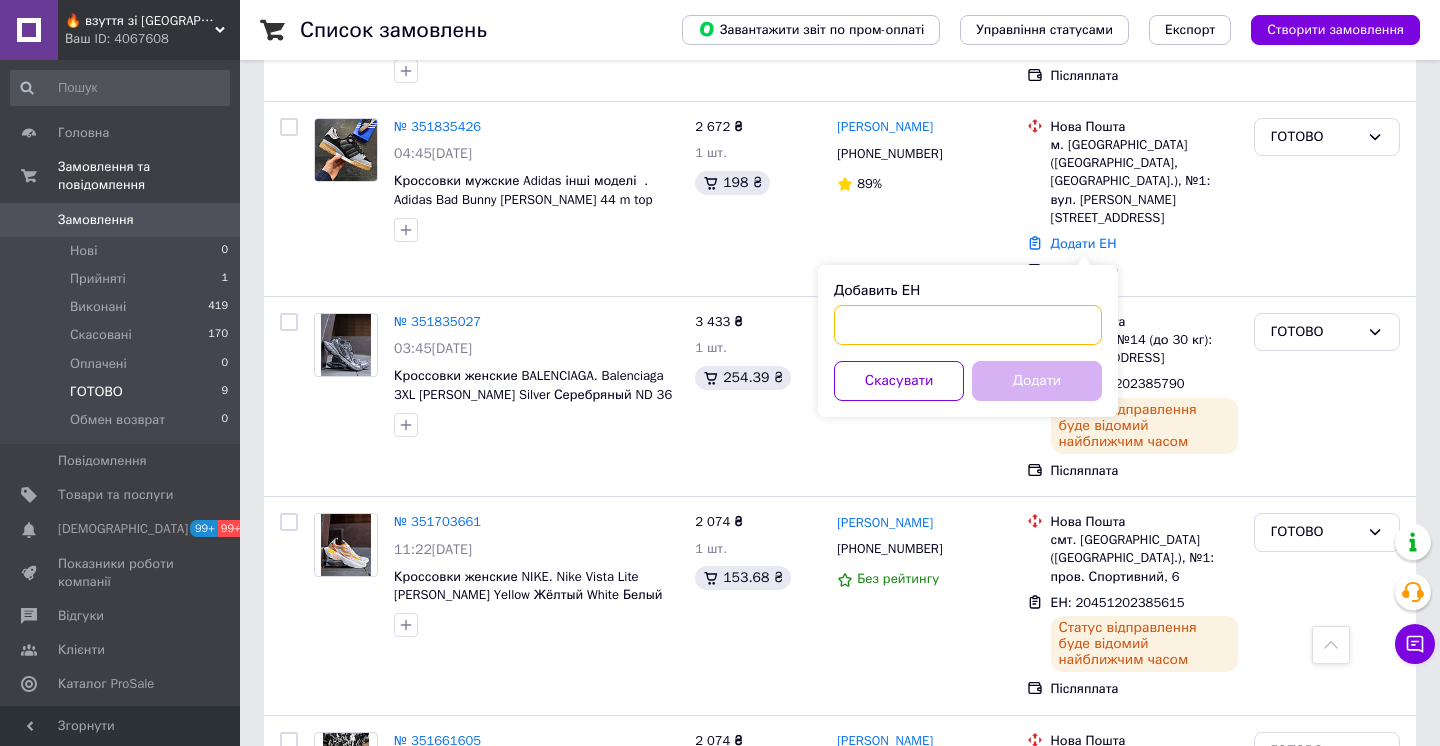 click on "Добавить ЕН" at bounding box center [968, 325] 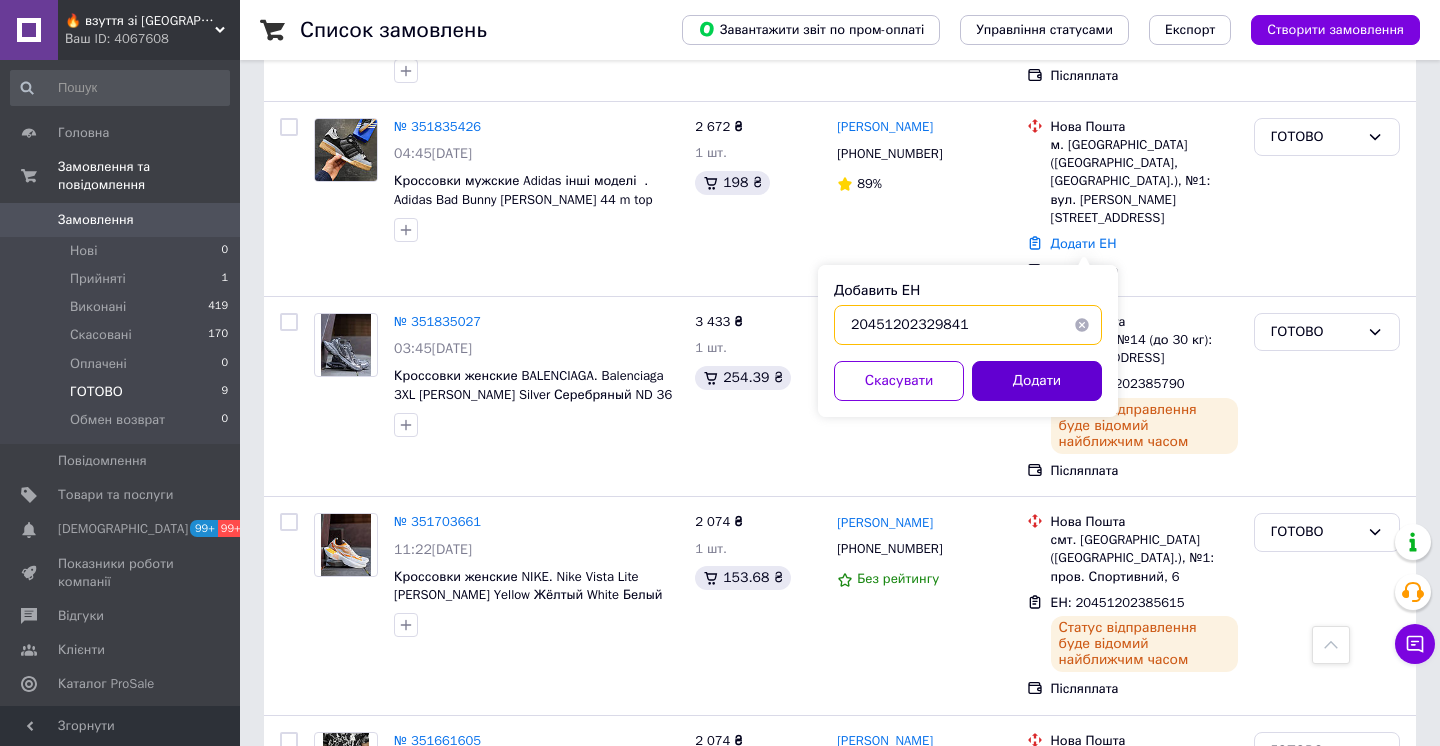 type on "20451202329841" 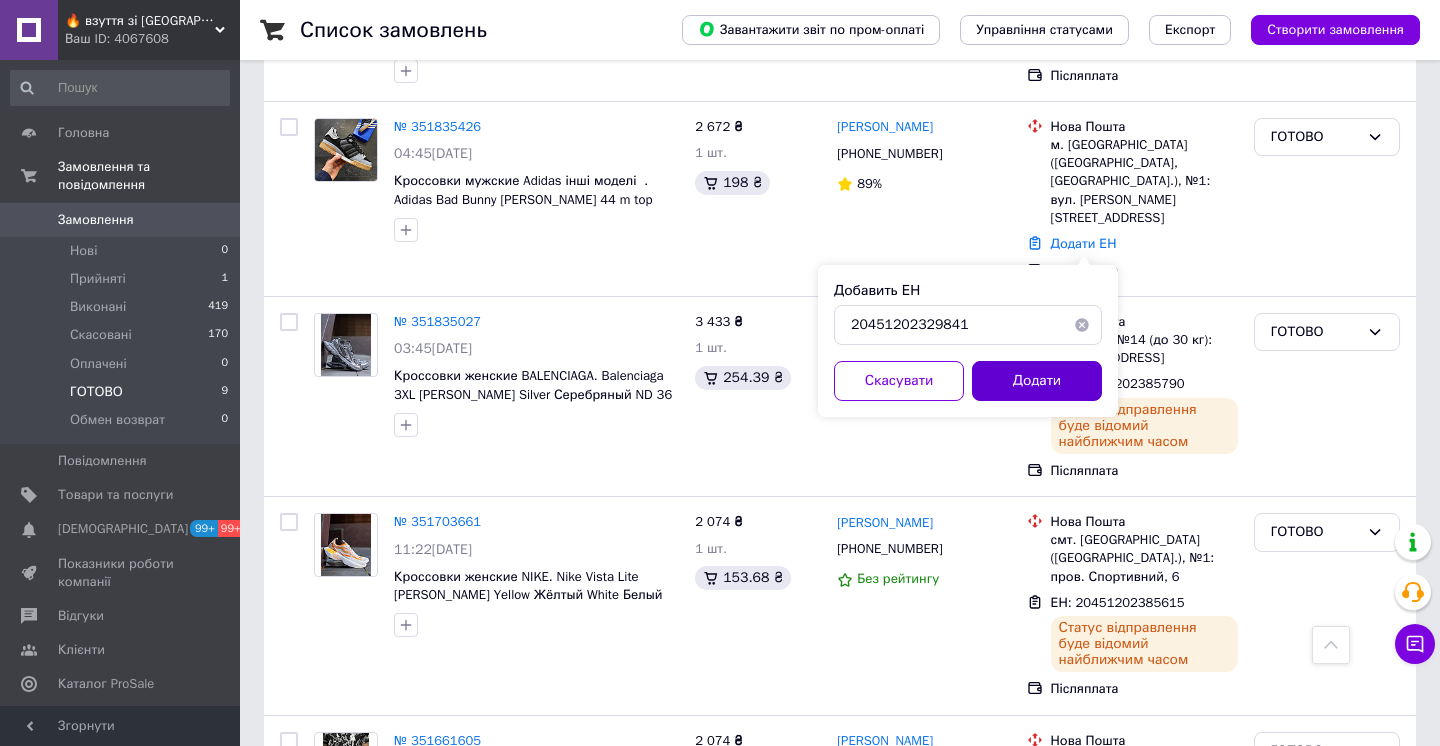 click on "Додати" at bounding box center [1037, 381] 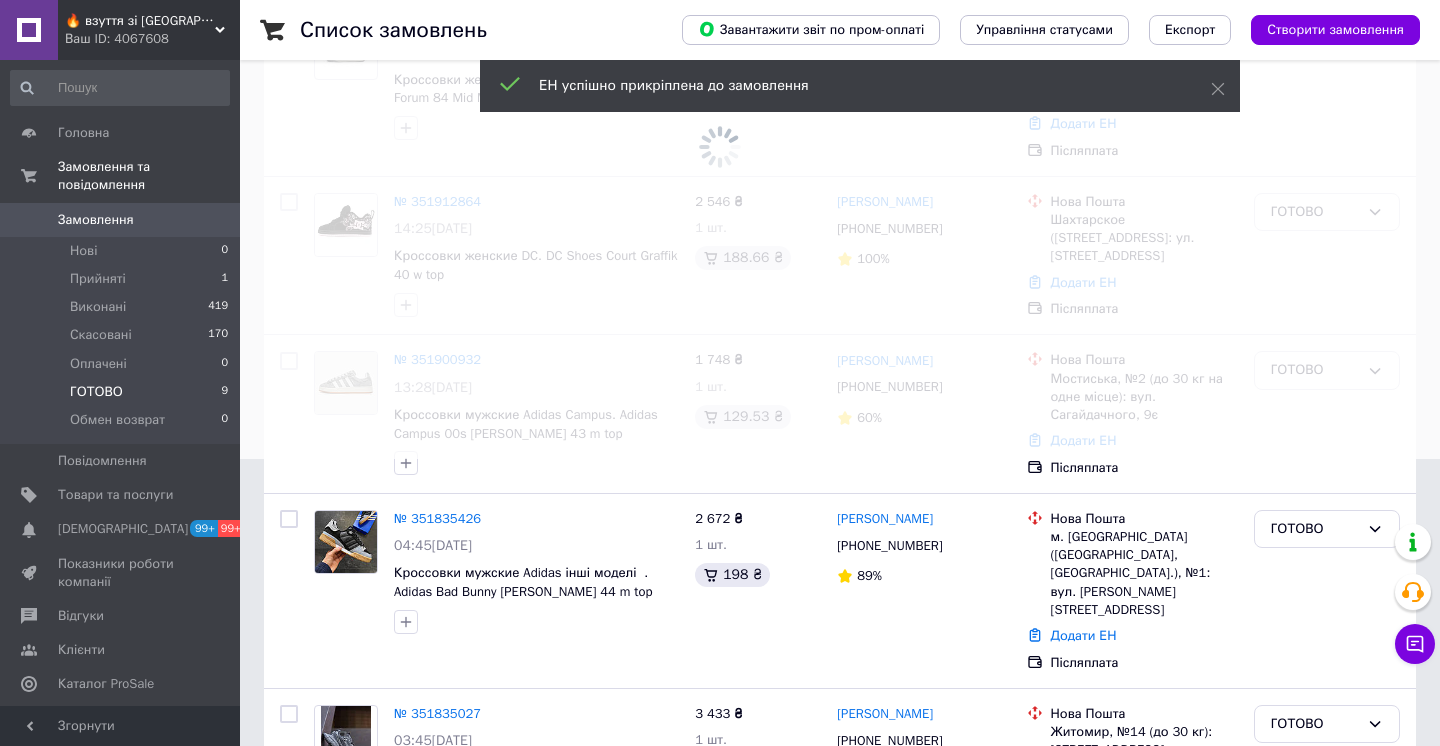 scroll, scrollTop: 285, scrollLeft: 0, axis: vertical 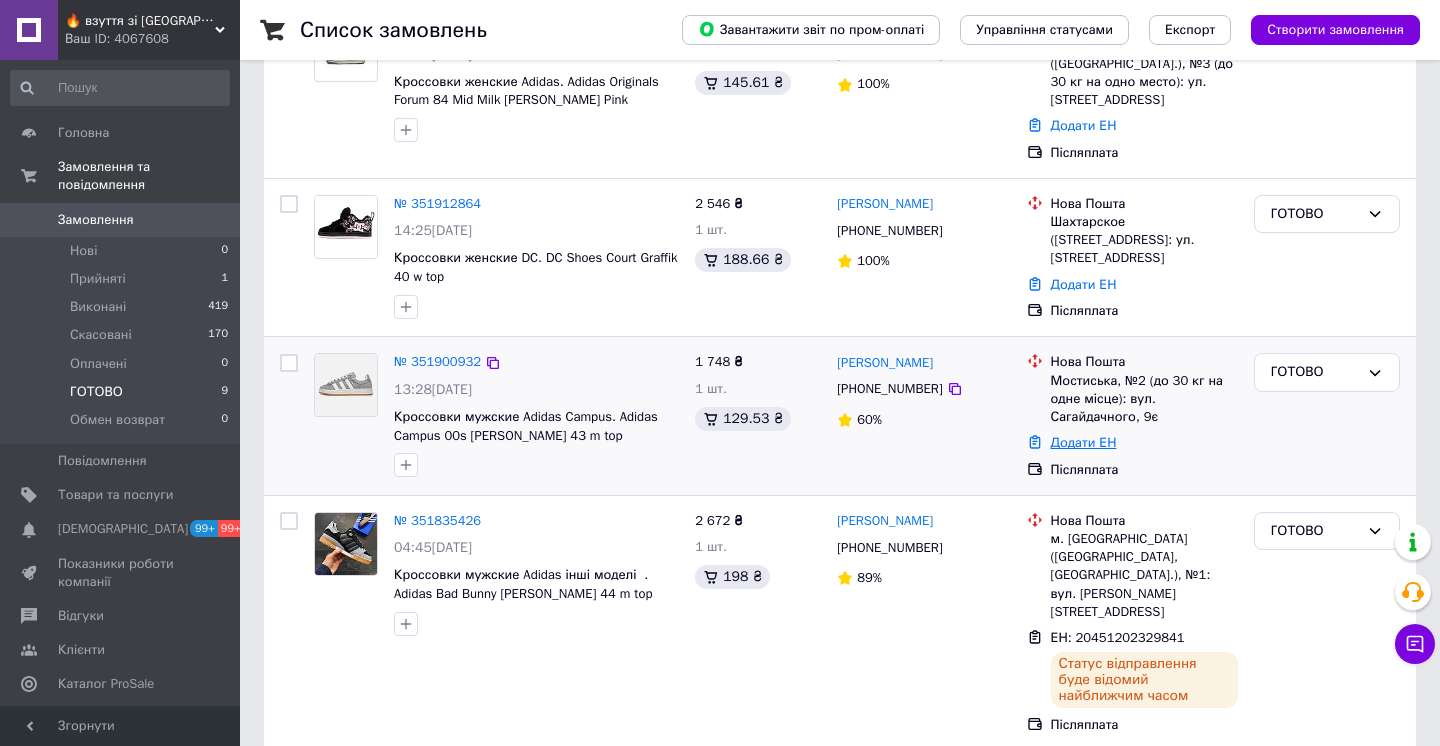 click on "Додати ЕН" at bounding box center [1084, 442] 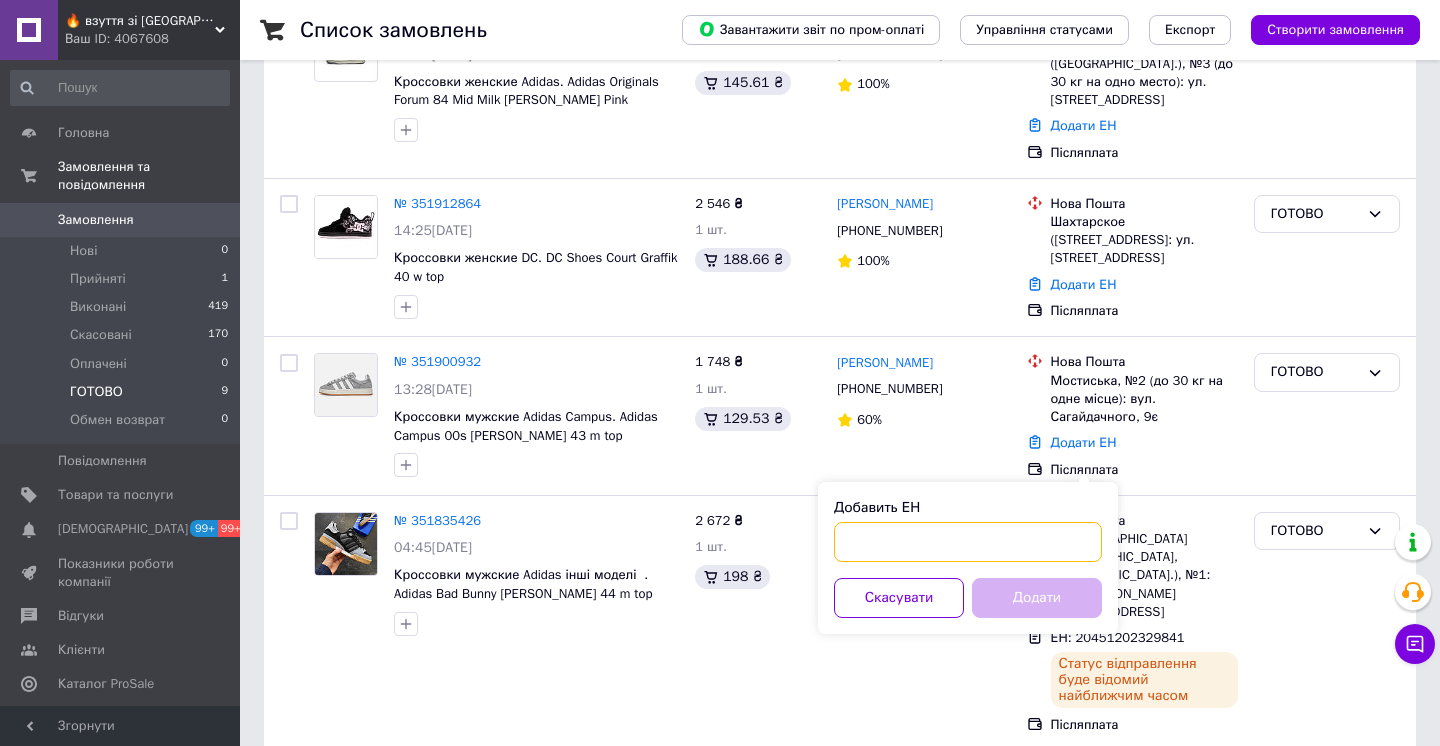 click on "Добавить ЕН" at bounding box center [968, 542] 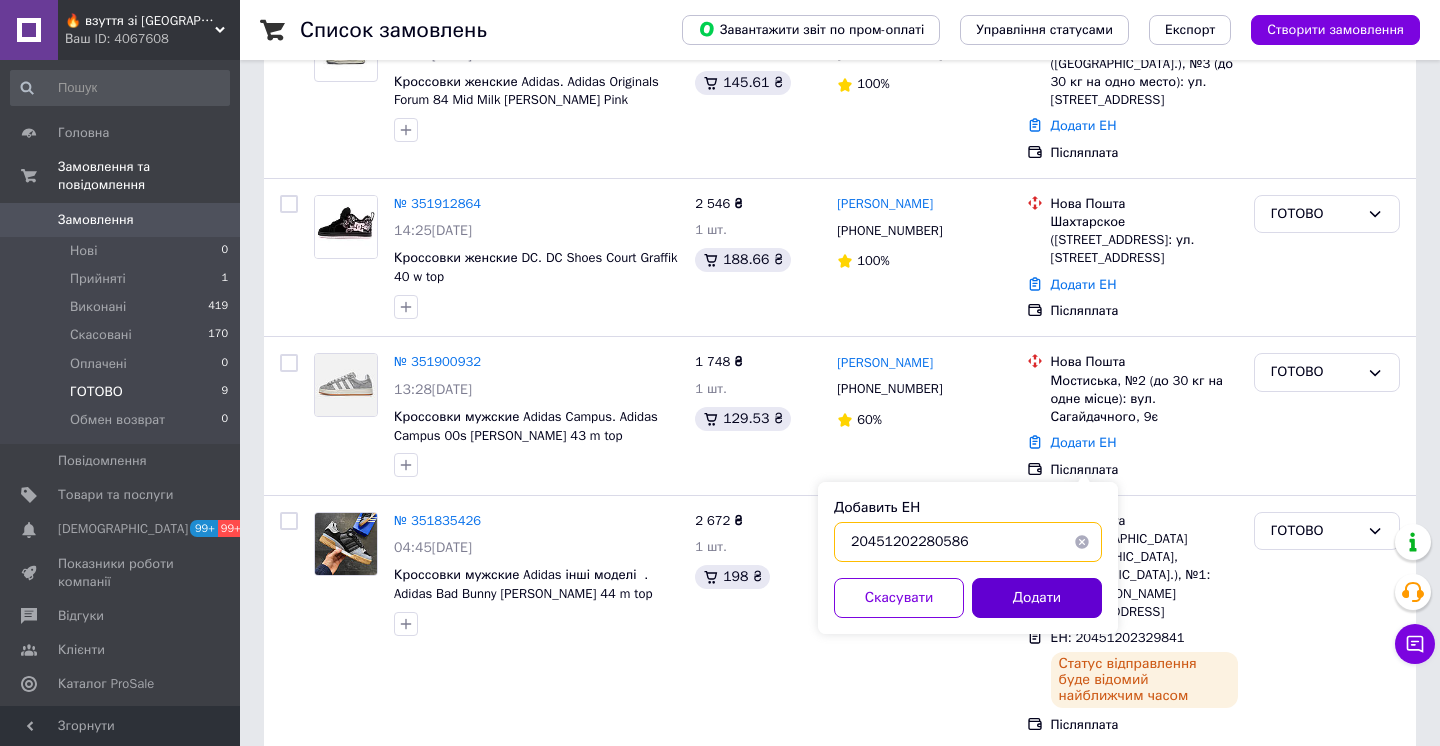 type on "20451202280586" 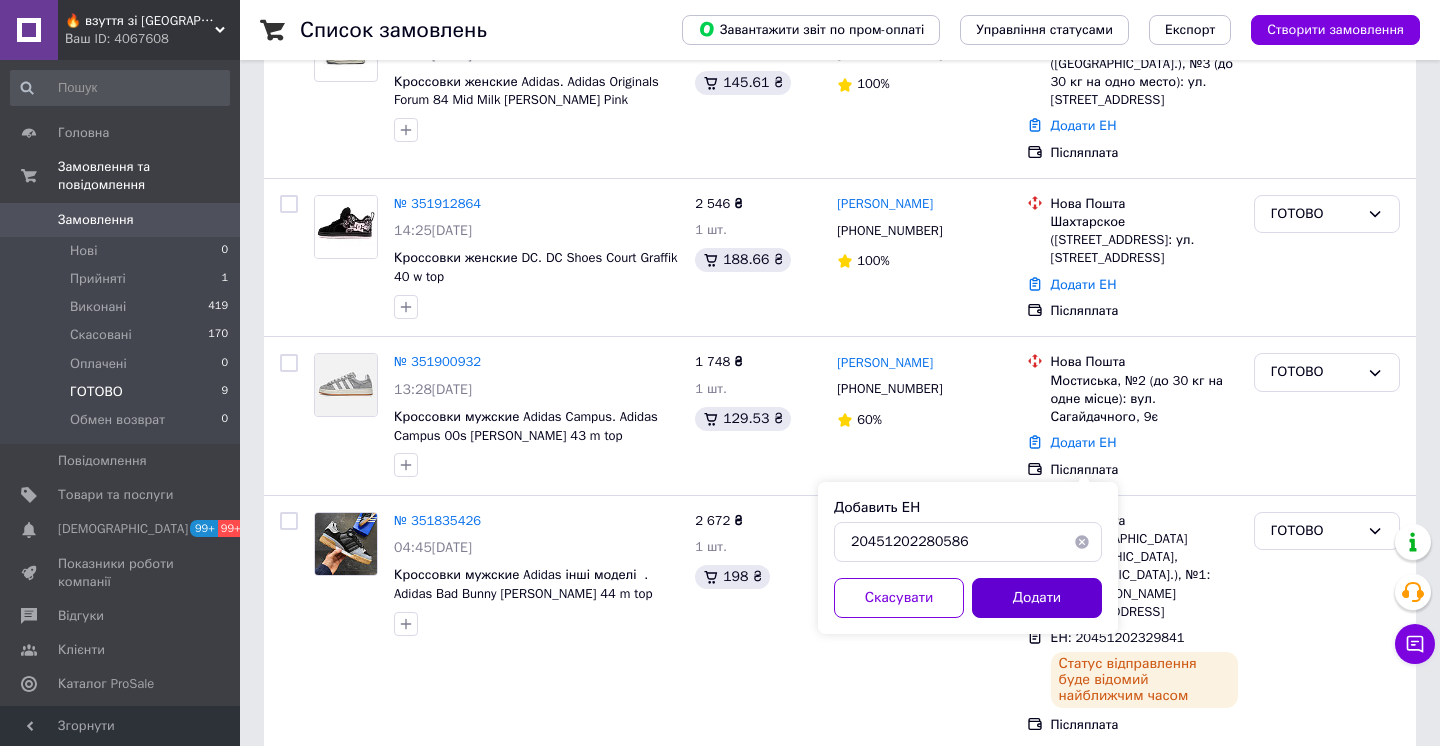 click on "Додати" at bounding box center (1037, 598) 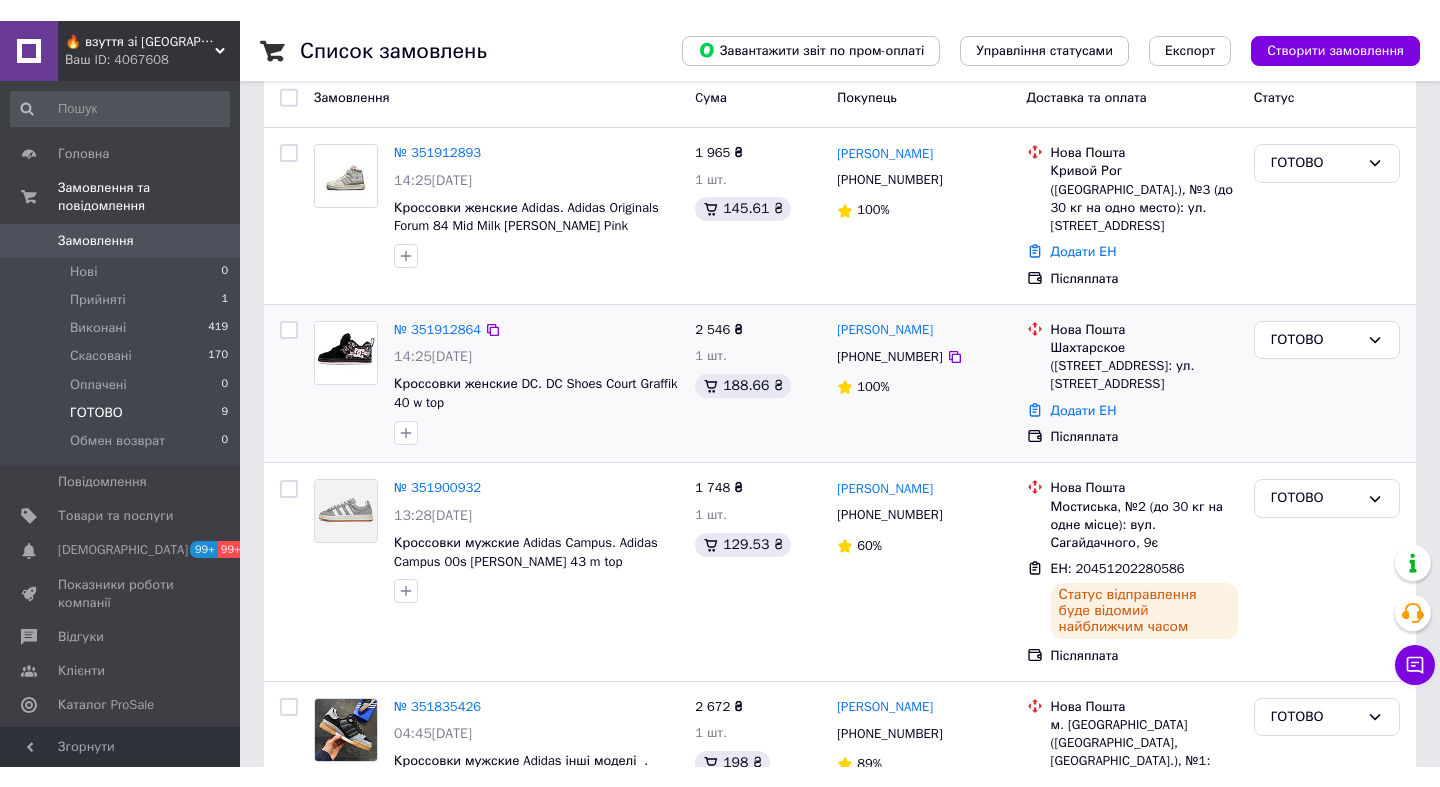 scroll, scrollTop: 139, scrollLeft: 0, axis: vertical 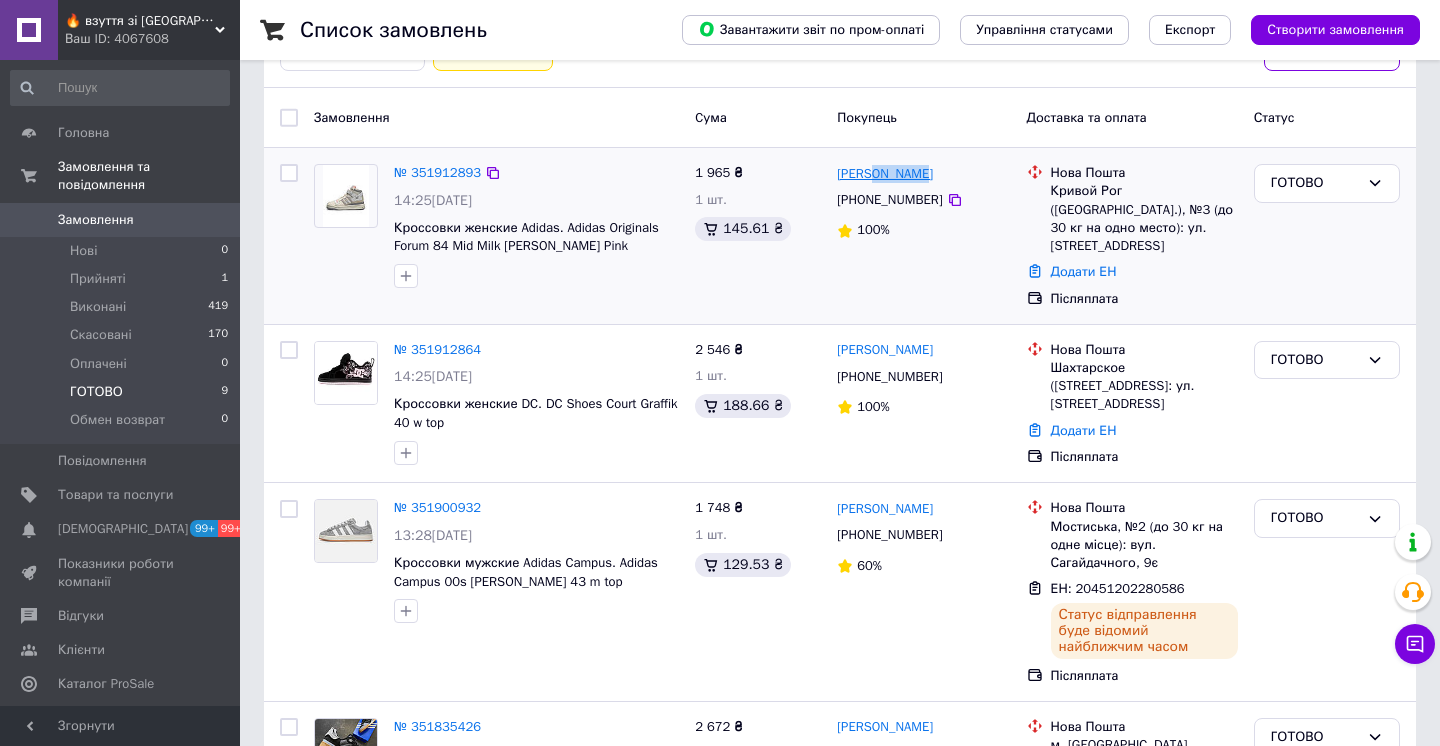 copy on "[PERSON_NAME]" 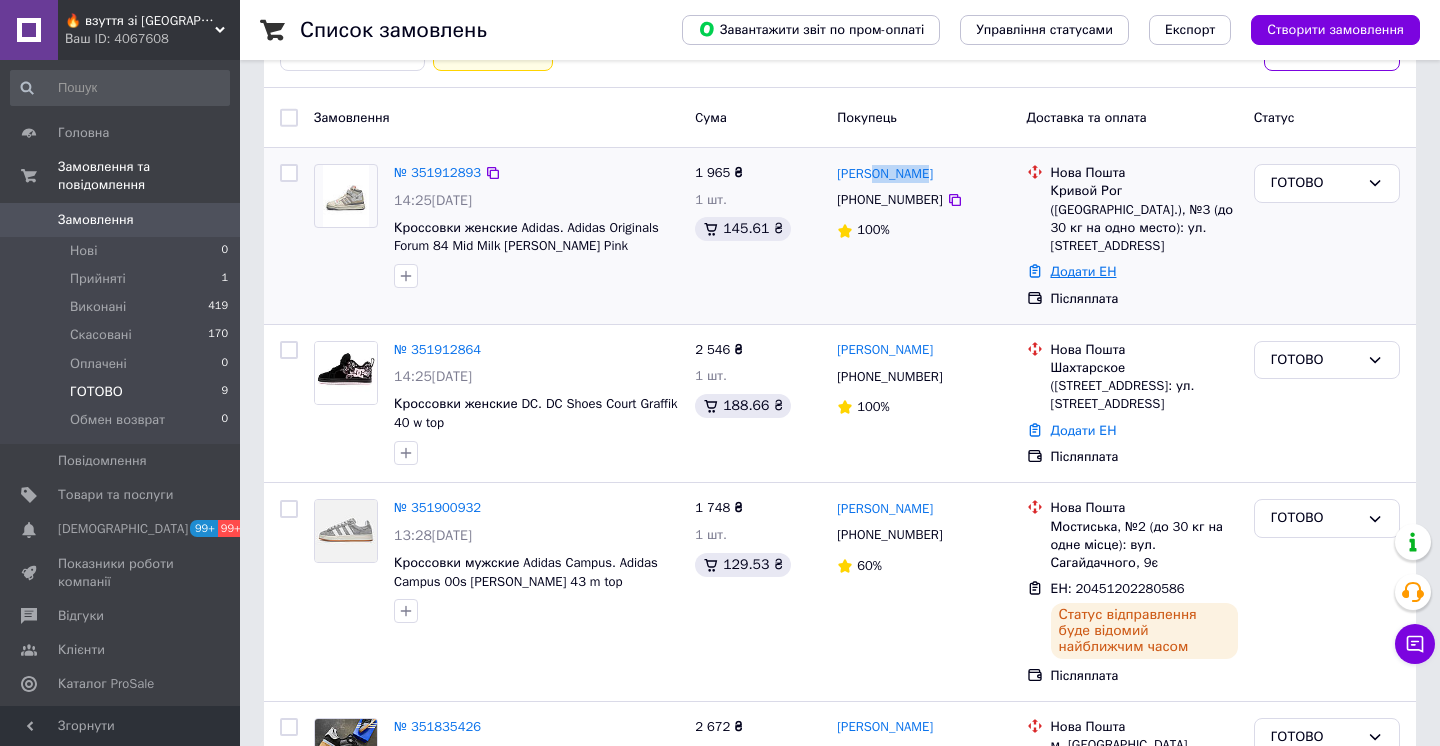 click on "Додати ЕН" at bounding box center [1084, 271] 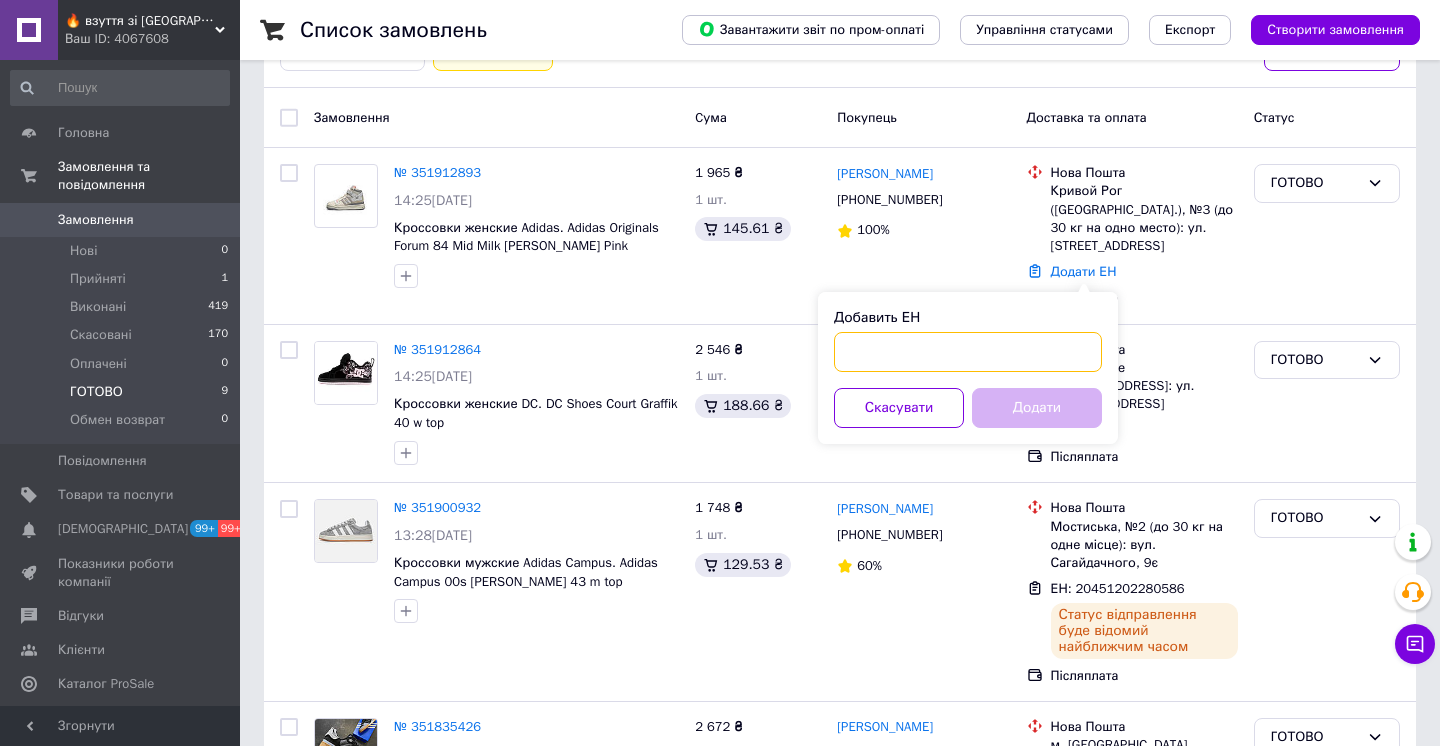 click on "Добавить ЕН" at bounding box center [968, 352] 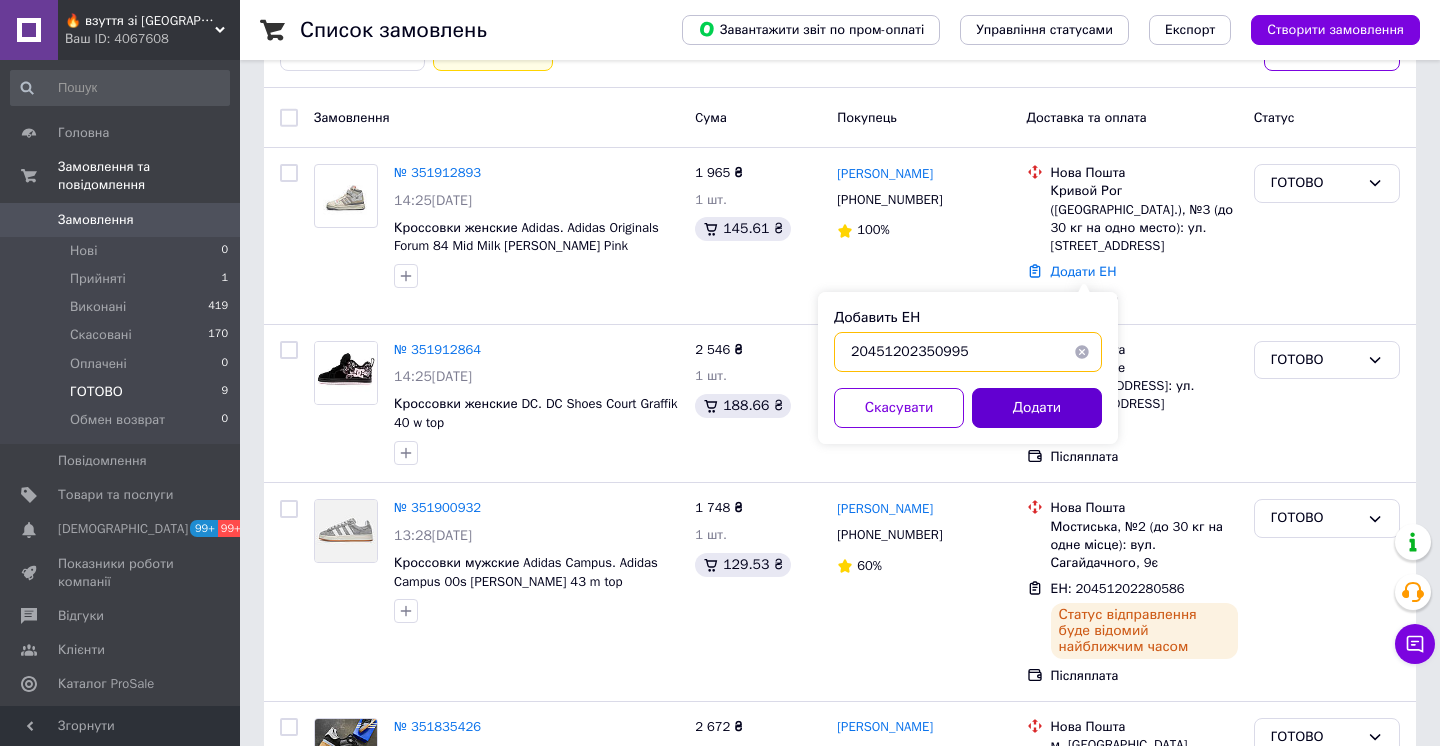 type on "20451202350995" 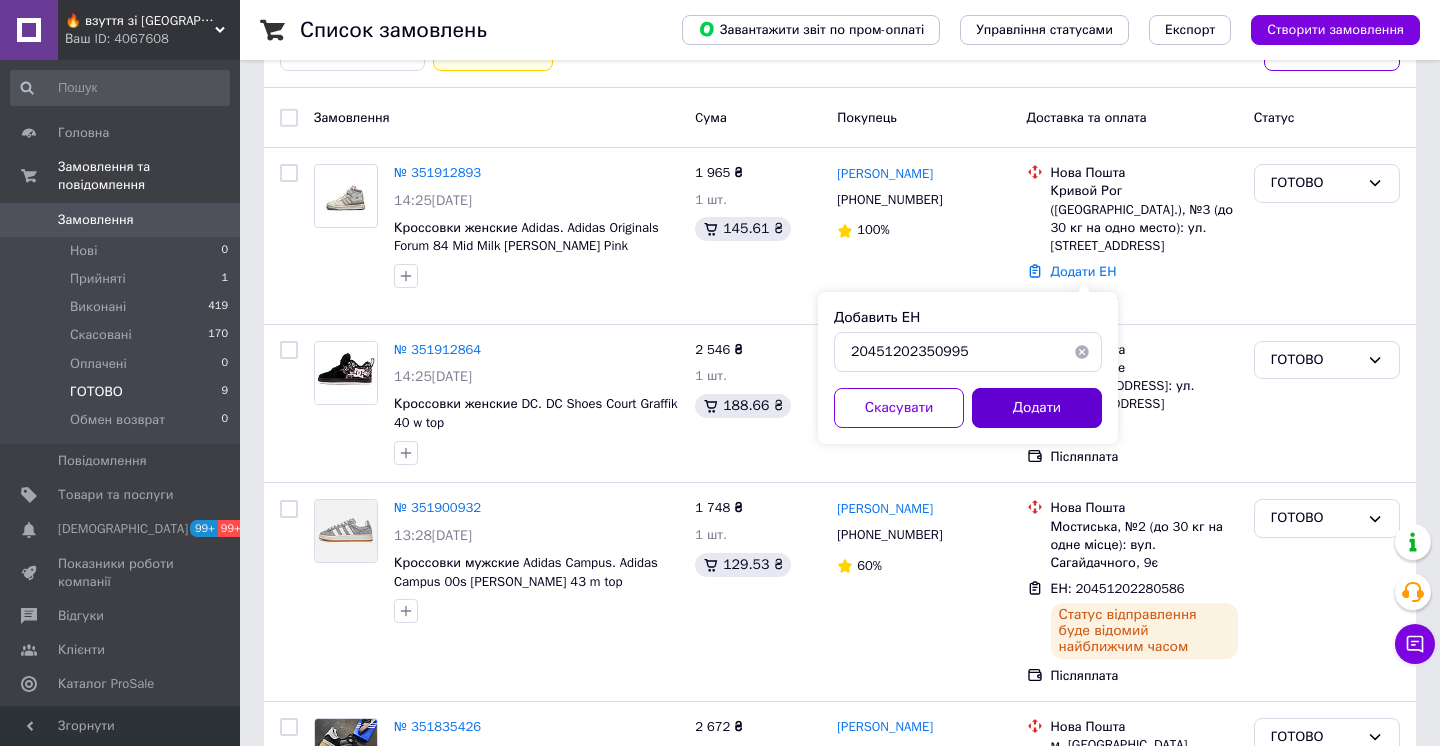 click on "Додати" at bounding box center [1037, 408] 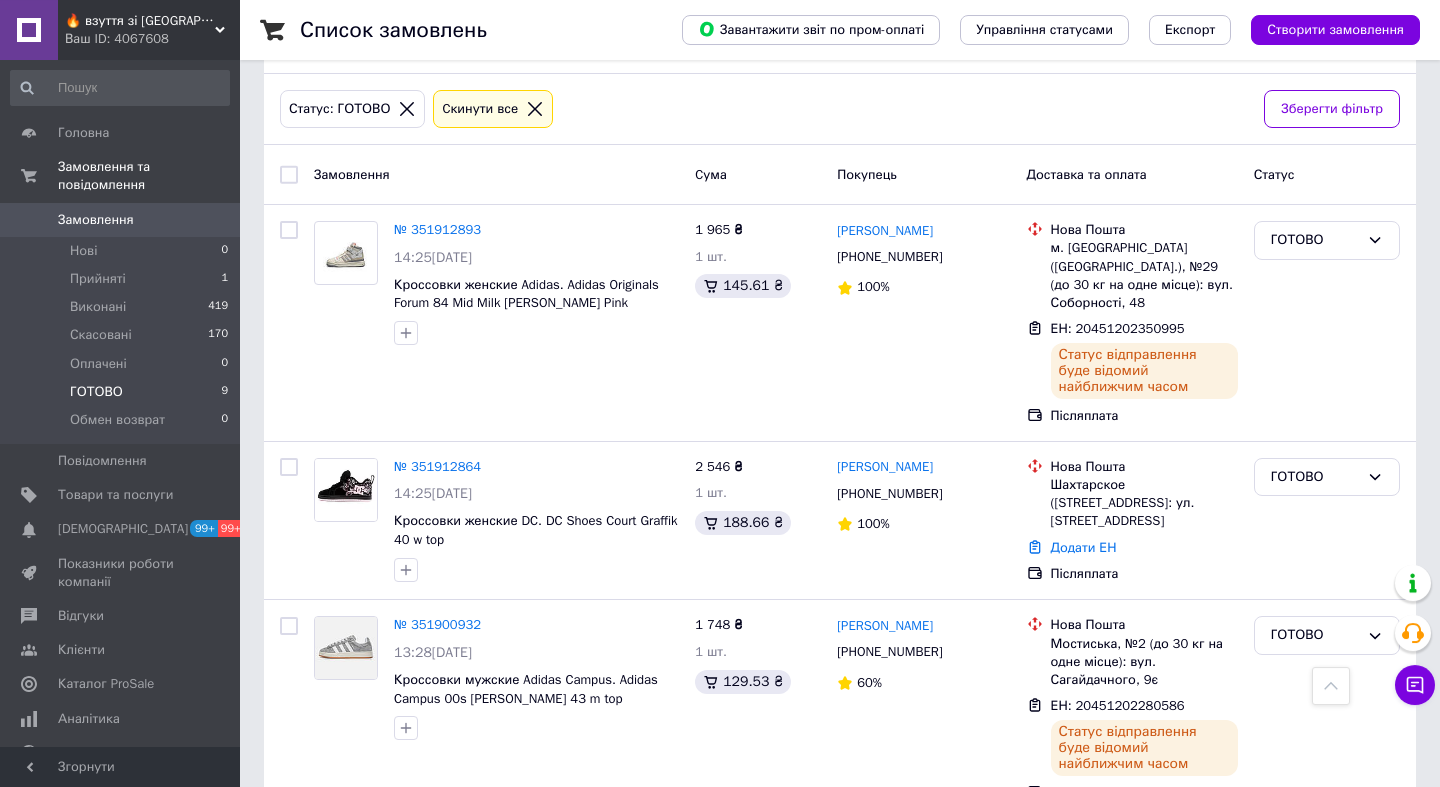scroll, scrollTop: 0, scrollLeft: 0, axis: both 